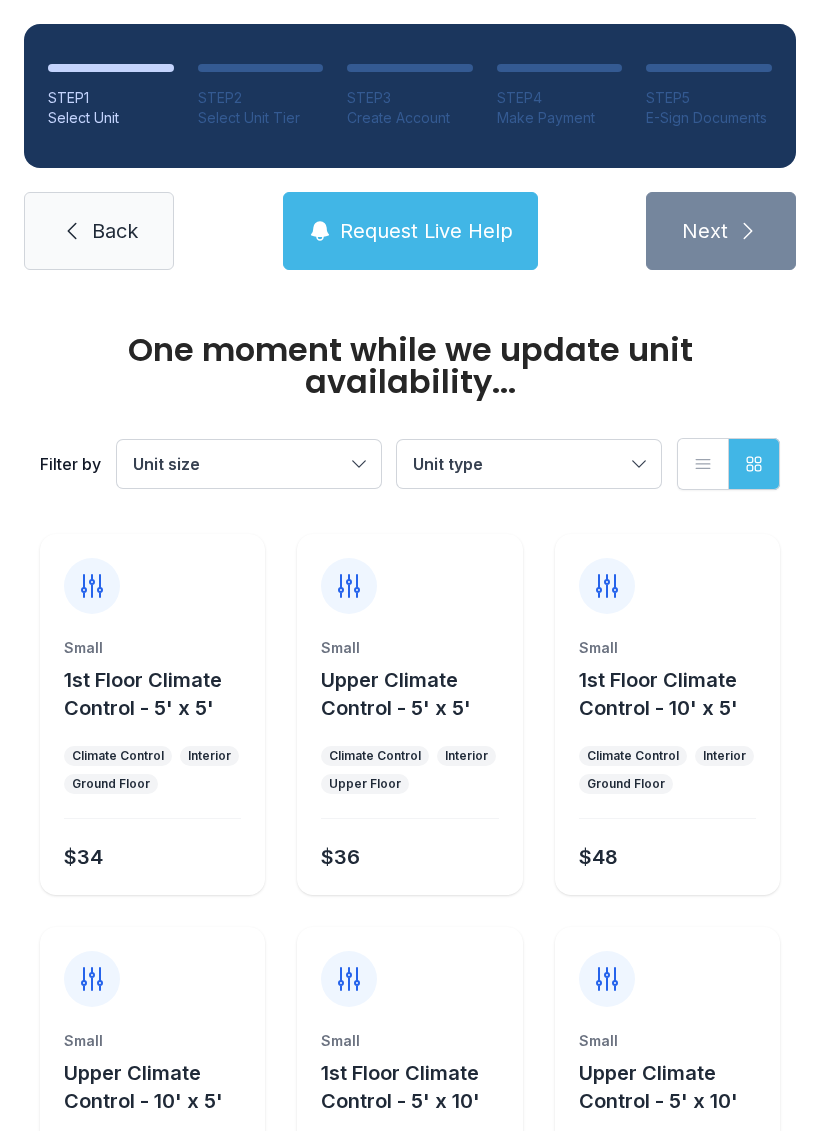 scroll, scrollTop: 0, scrollLeft: 0, axis: both 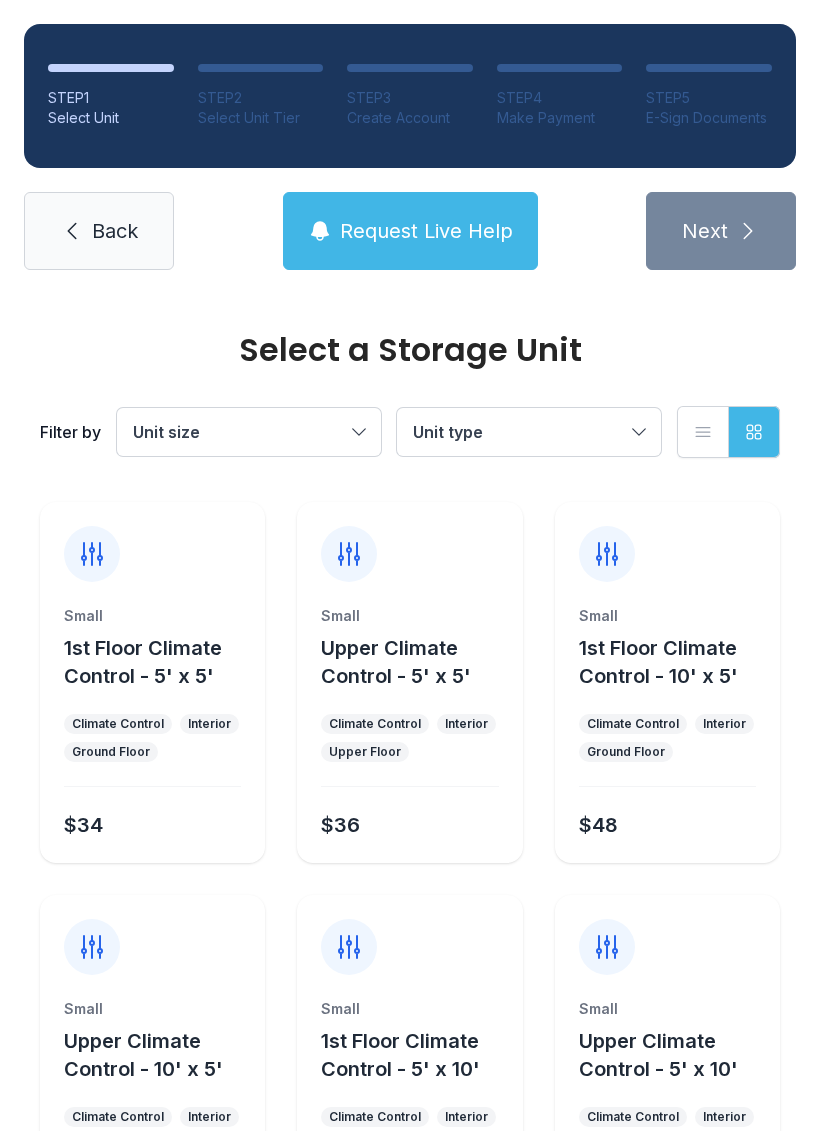 click on "Back" at bounding box center (99, 231) 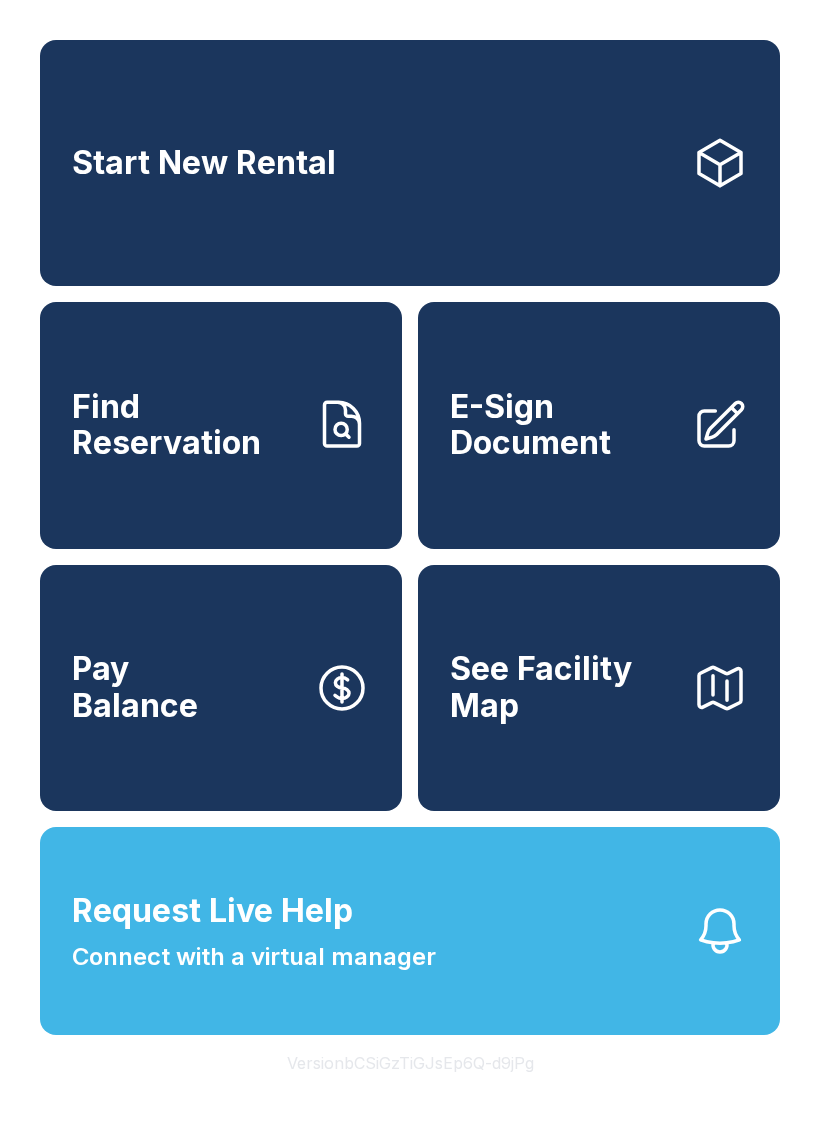 click on "Start New Rental" at bounding box center (410, 163) 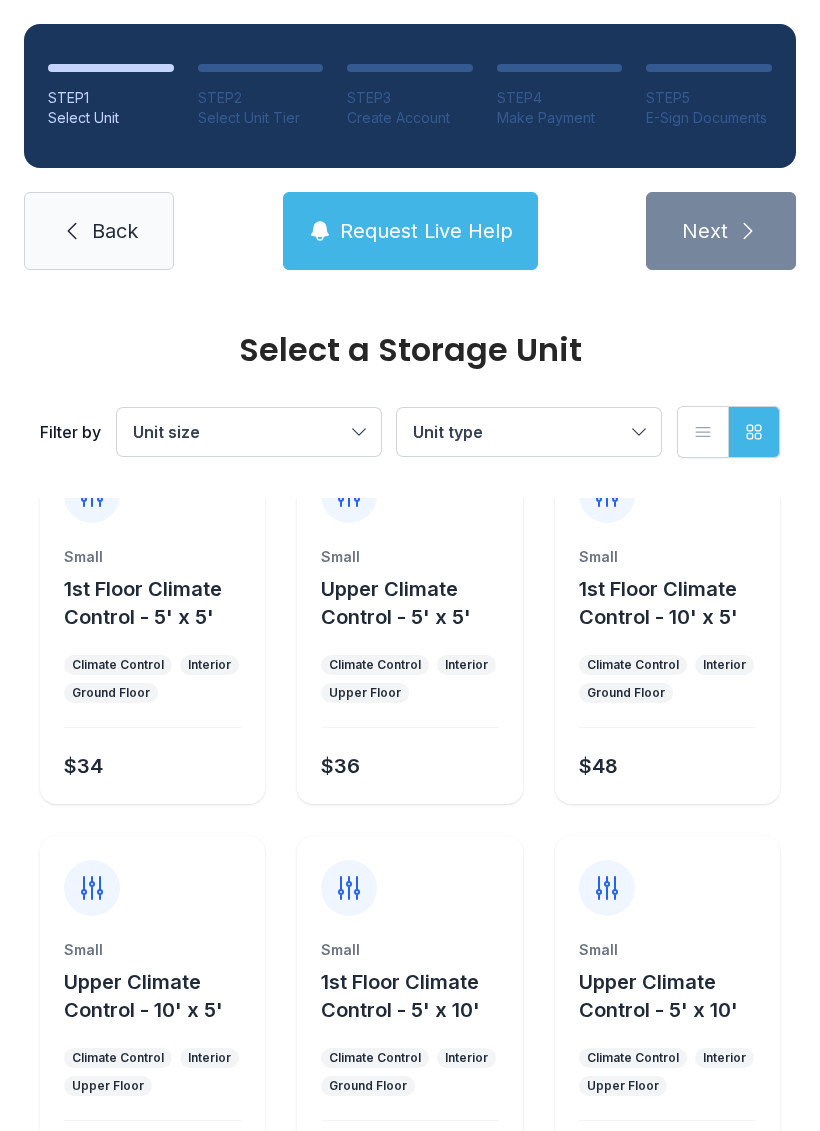 scroll, scrollTop: 50, scrollLeft: 0, axis: vertical 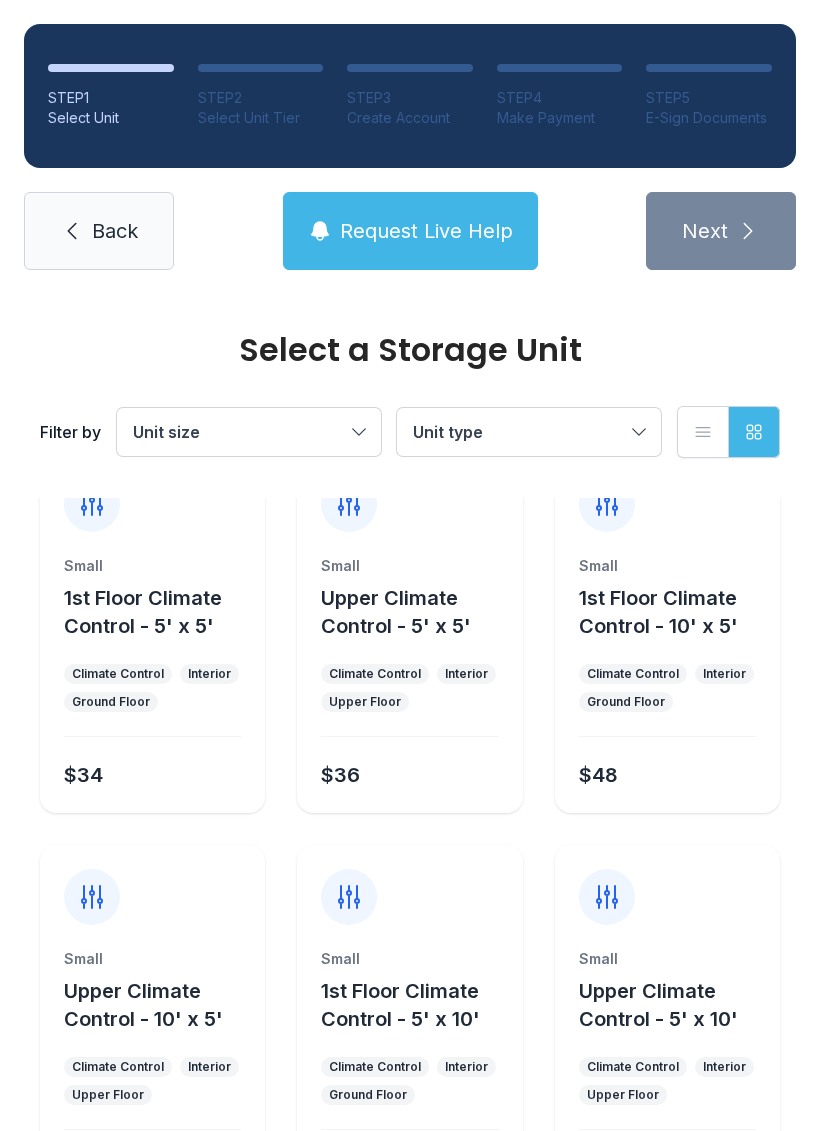 click on "Small [NUMBER] Floor Climate Control - 5' x 5' Climate Control Interior Ground Floor [PRICE]" at bounding box center (152, 684) 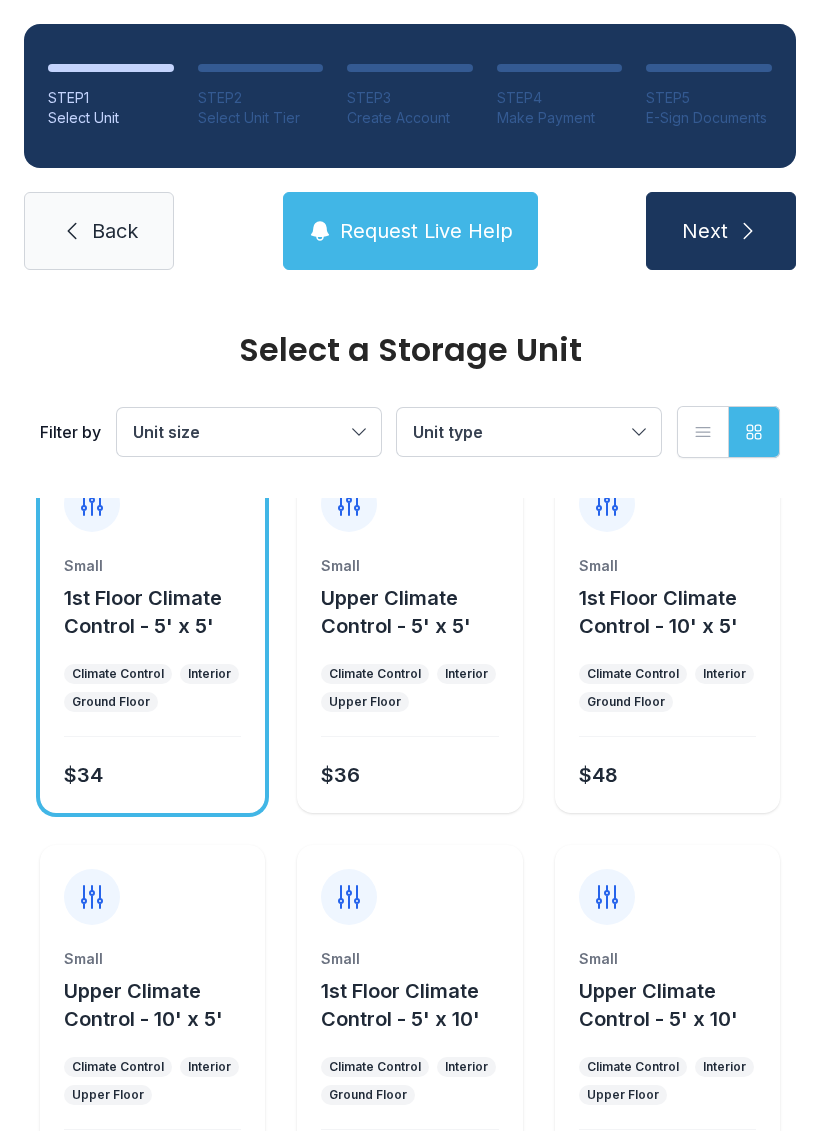 click at bounding box center [748, 231] 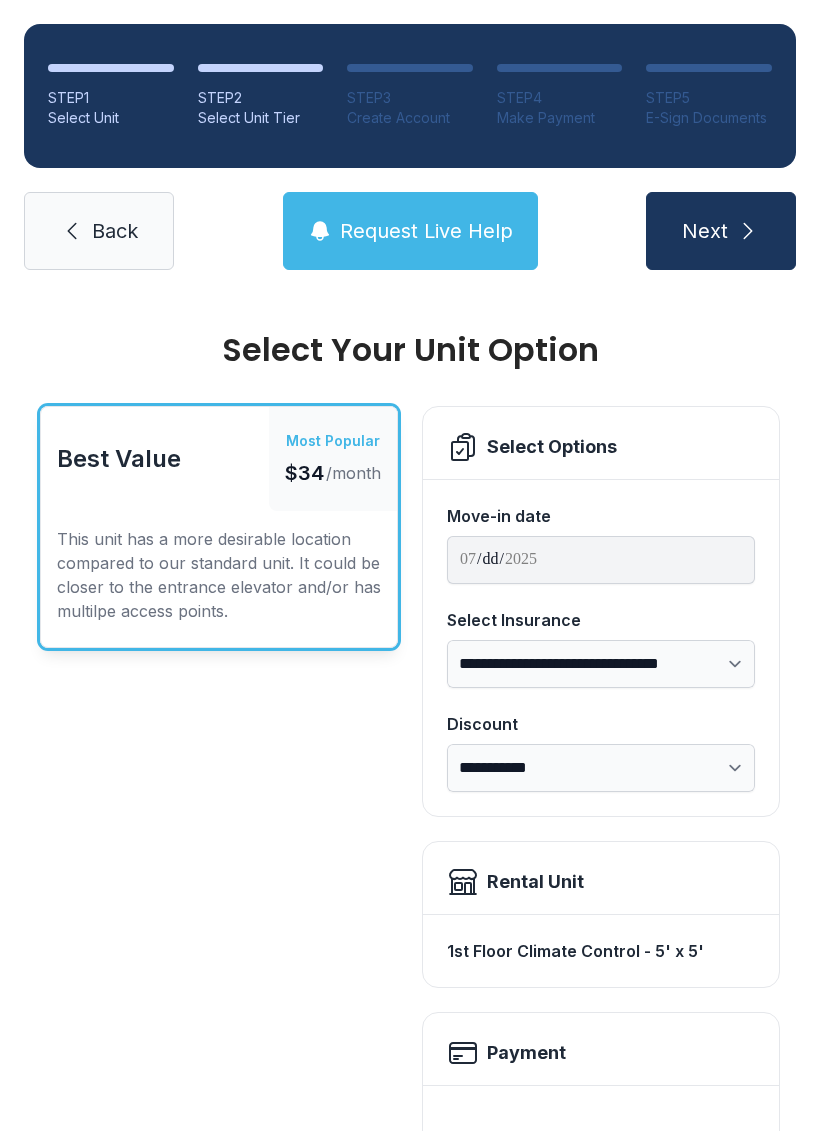 scroll, scrollTop: 0, scrollLeft: 0, axis: both 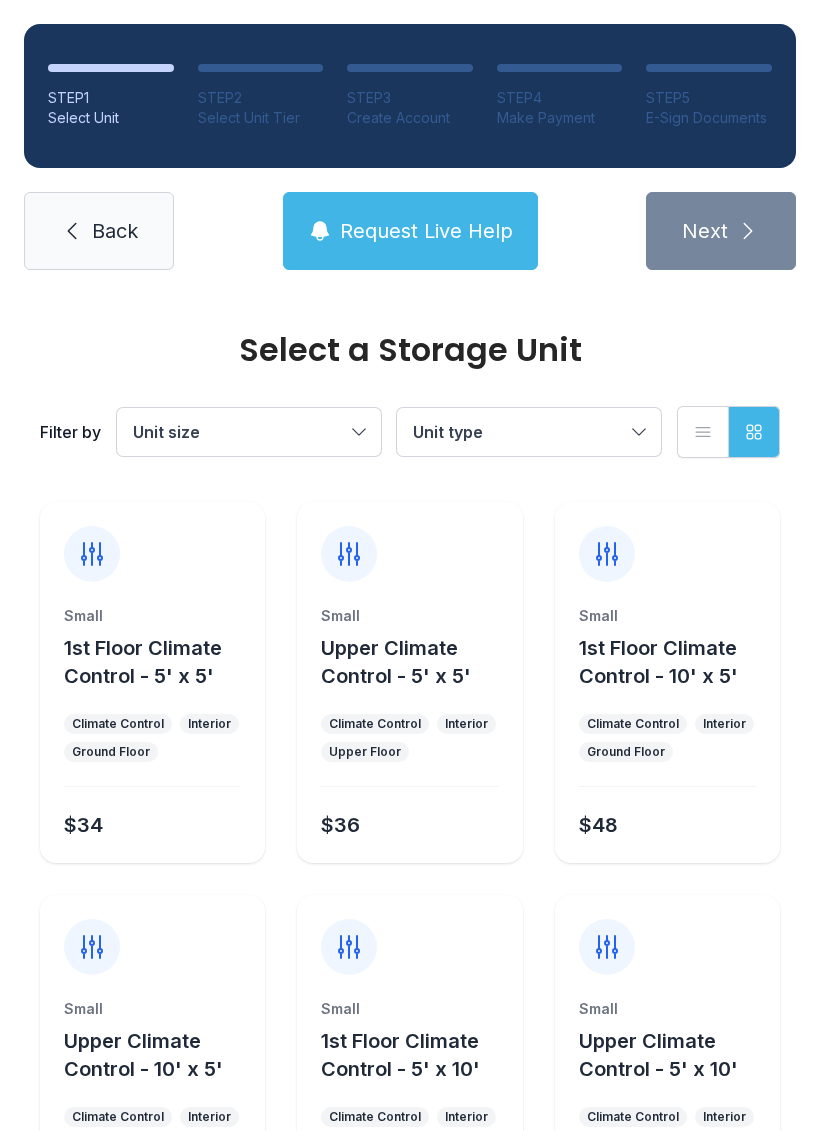 click on "Back" at bounding box center (115, 231) 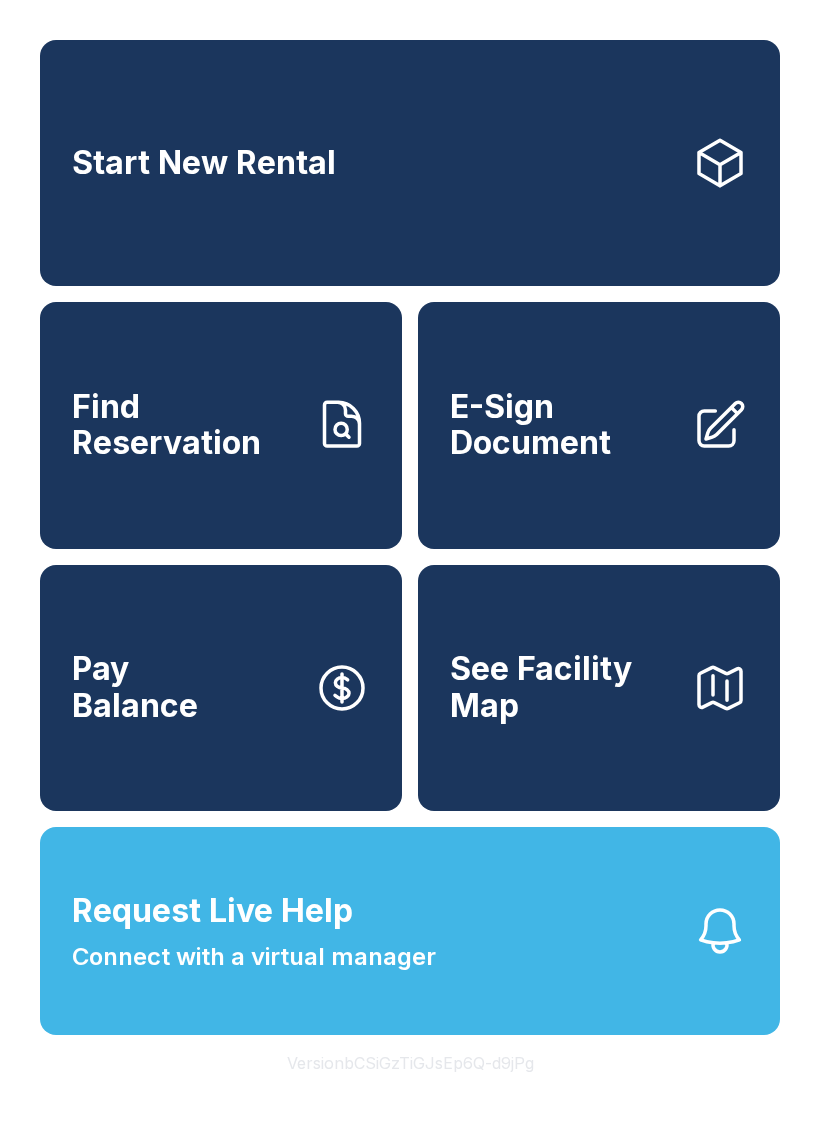 click on "See Facility Map" at bounding box center (599, 688) 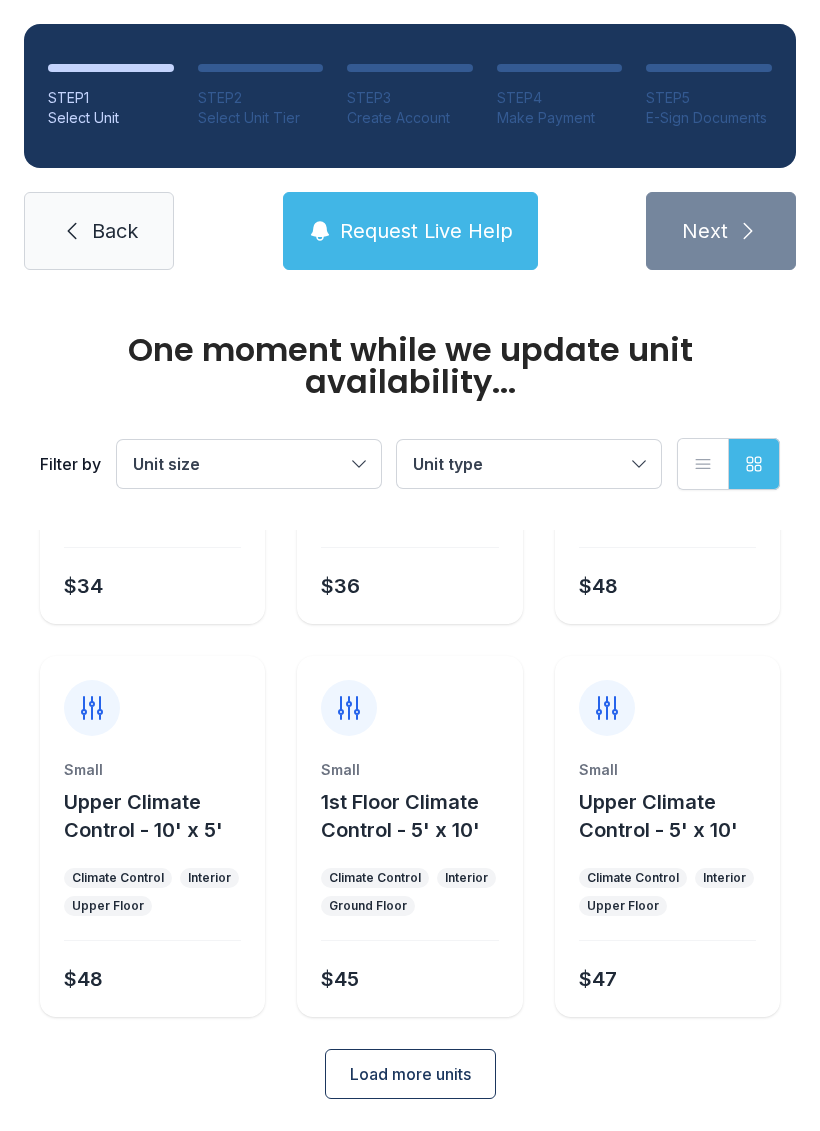 scroll, scrollTop: 238, scrollLeft: 0, axis: vertical 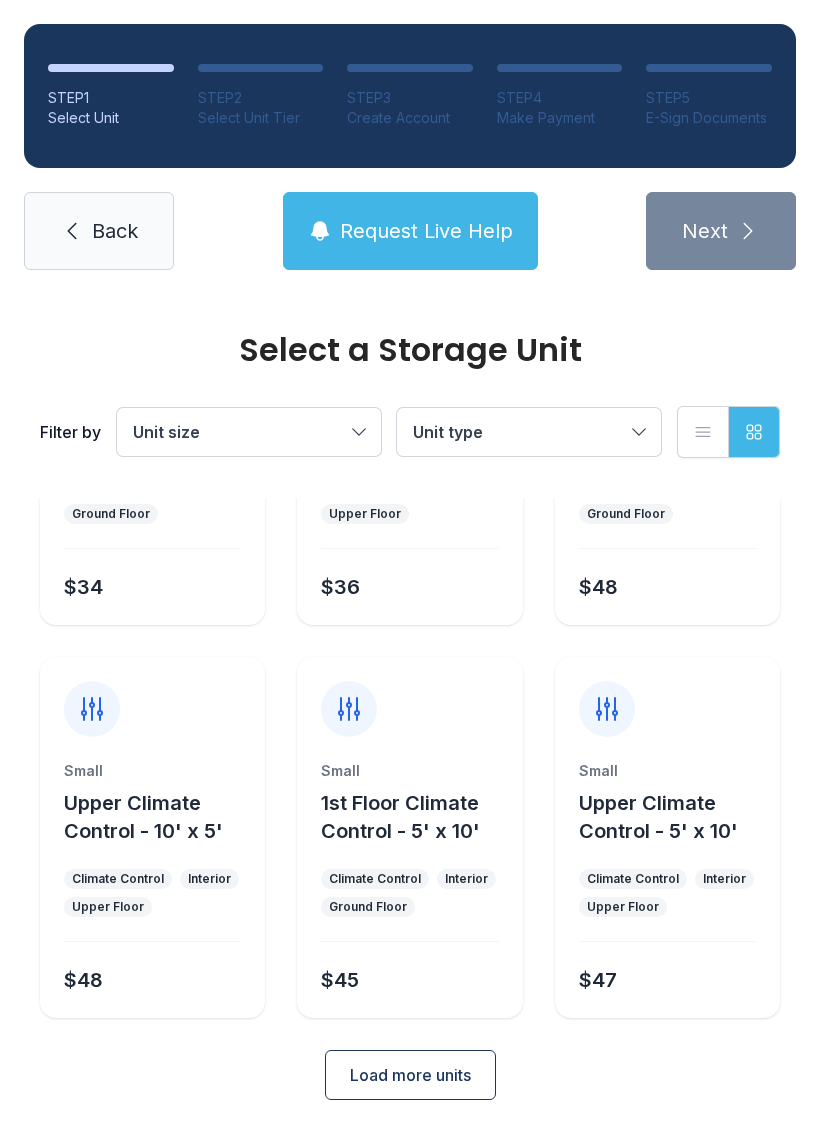 click on "Load more units" at bounding box center (410, 1075) 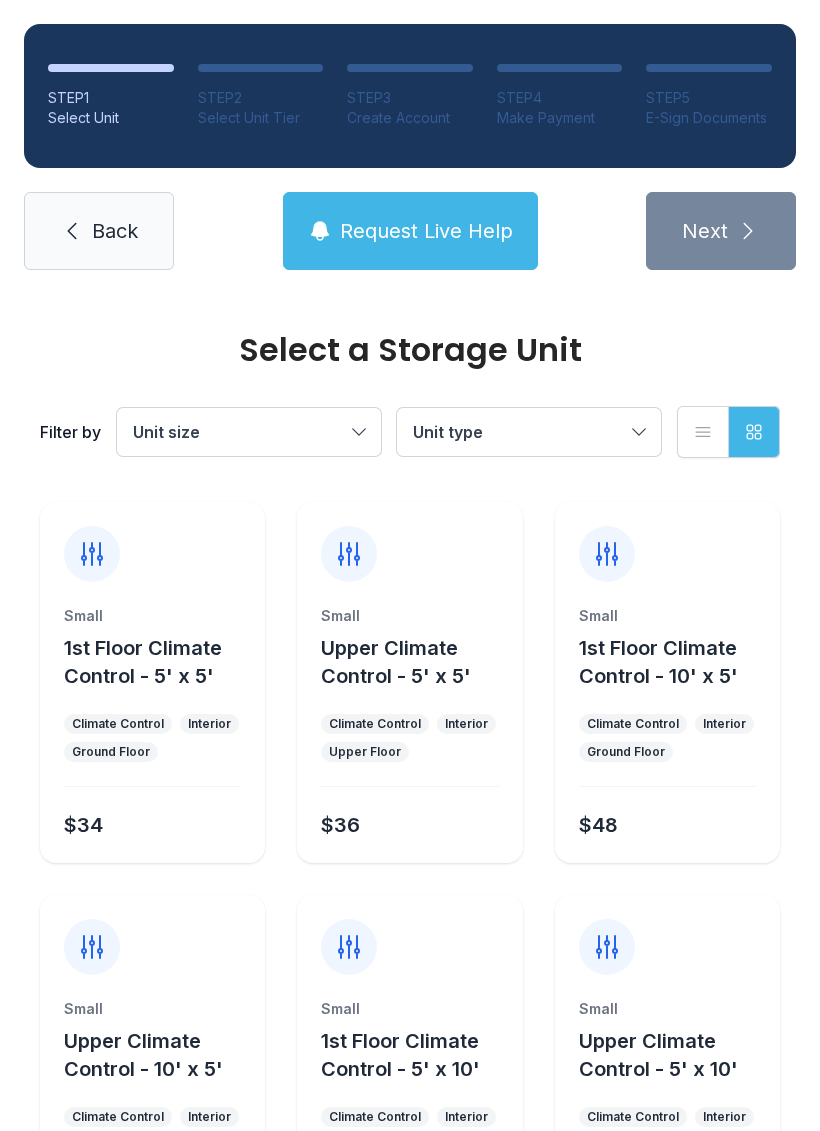 scroll, scrollTop: 0, scrollLeft: 0, axis: both 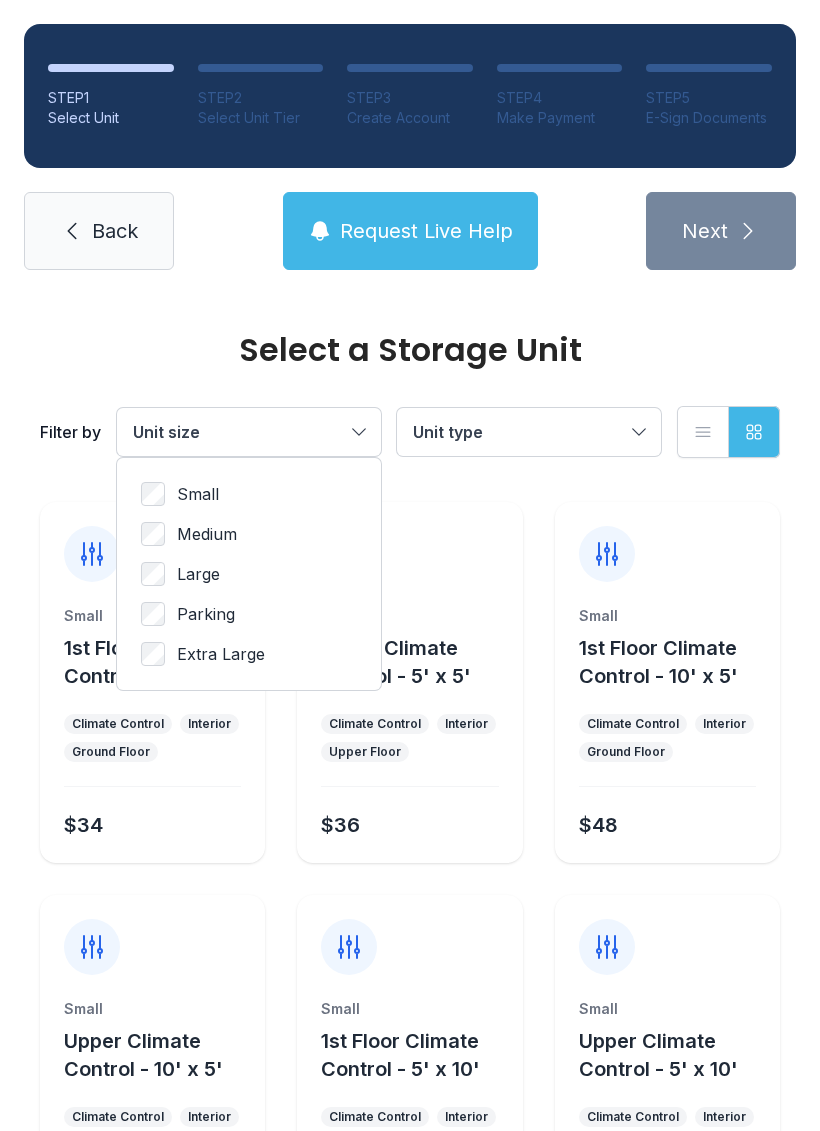 click on "Small" at bounding box center (249, 494) 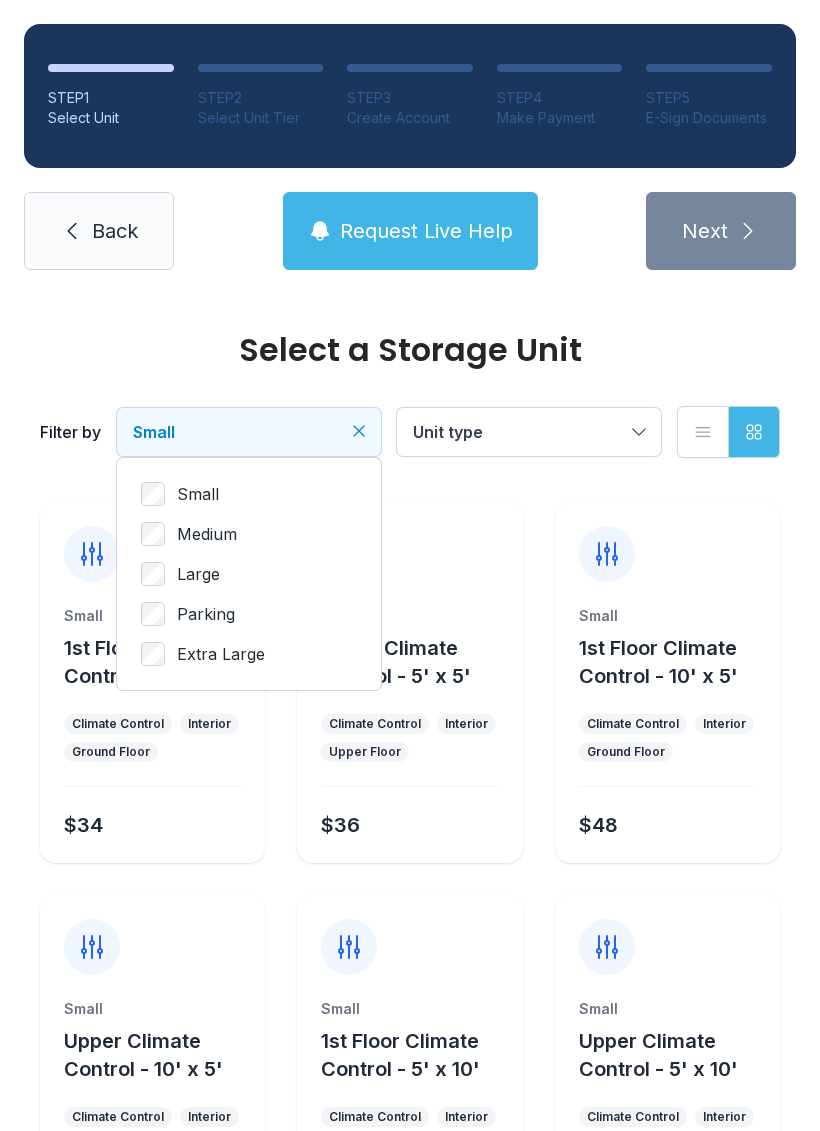 click on "Unit type" at bounding box center (529, 432) 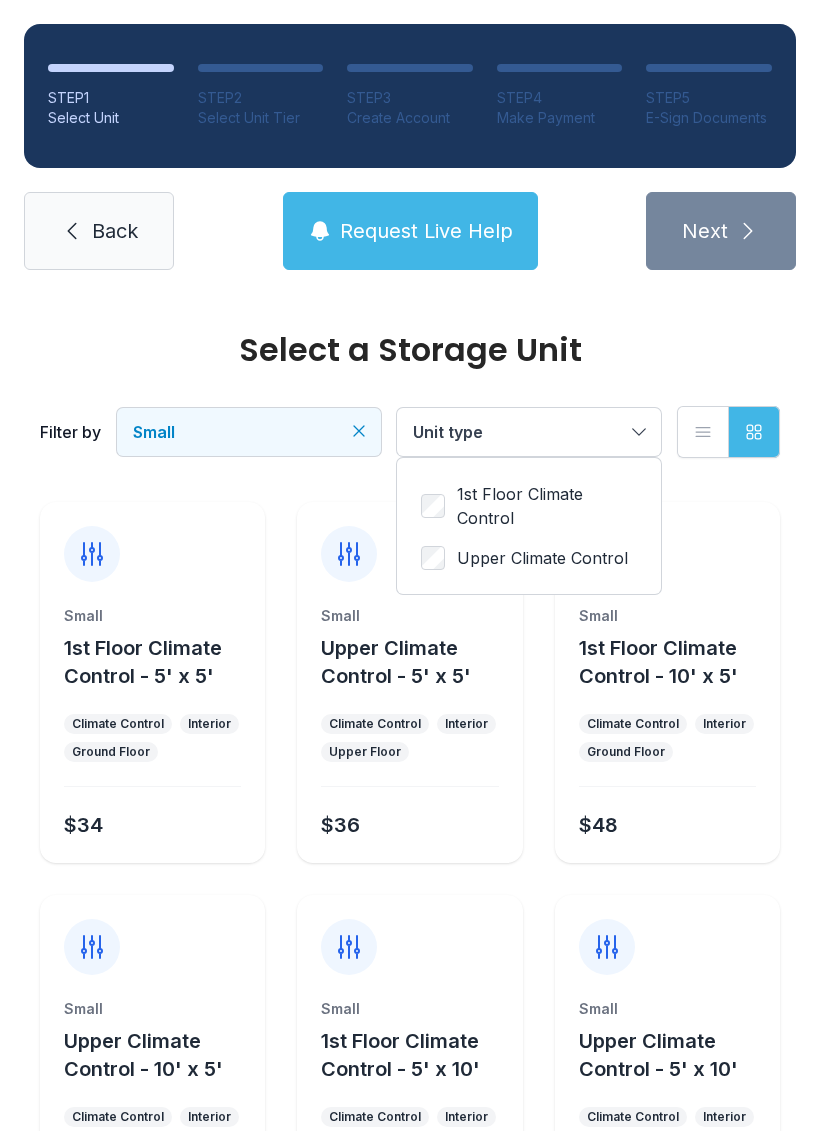 click on "1st Floor Climate Control" at bounding box center [547, 506] 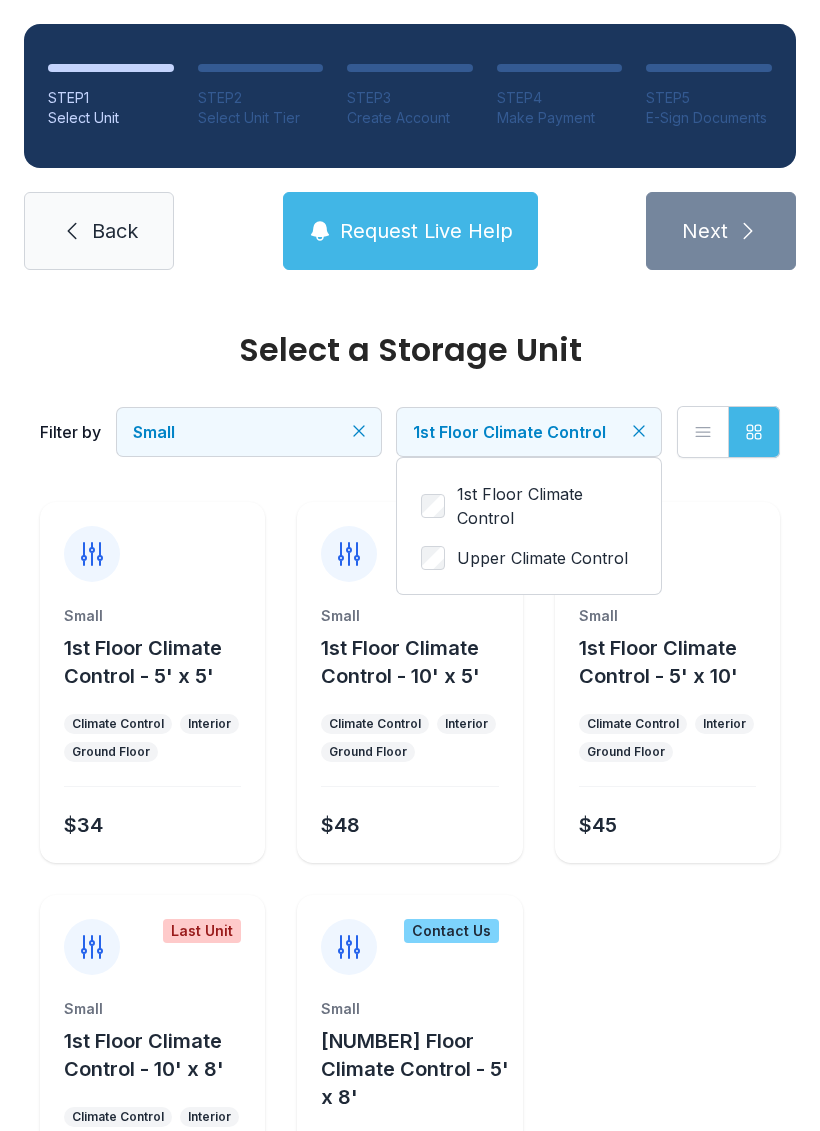 click on "Upper Climate Control" at bounding box center (547, 506) 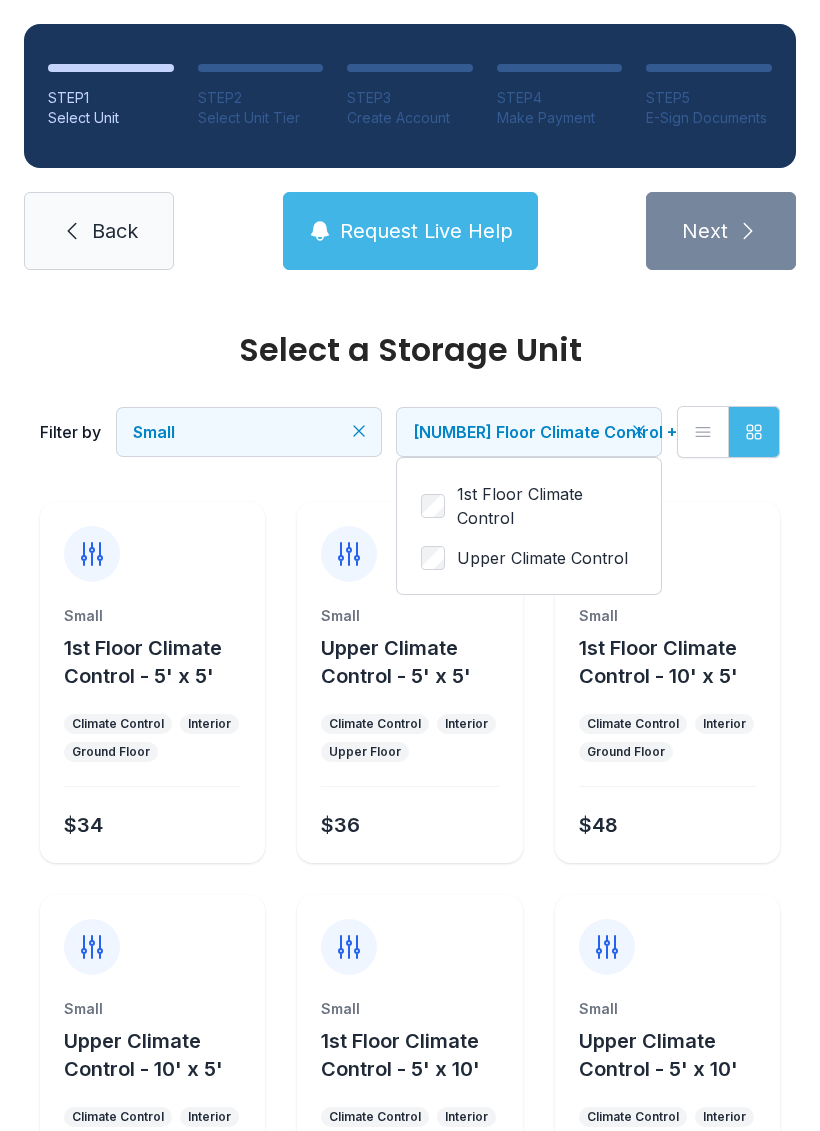click on "Back" at bounding box center (115, 231) 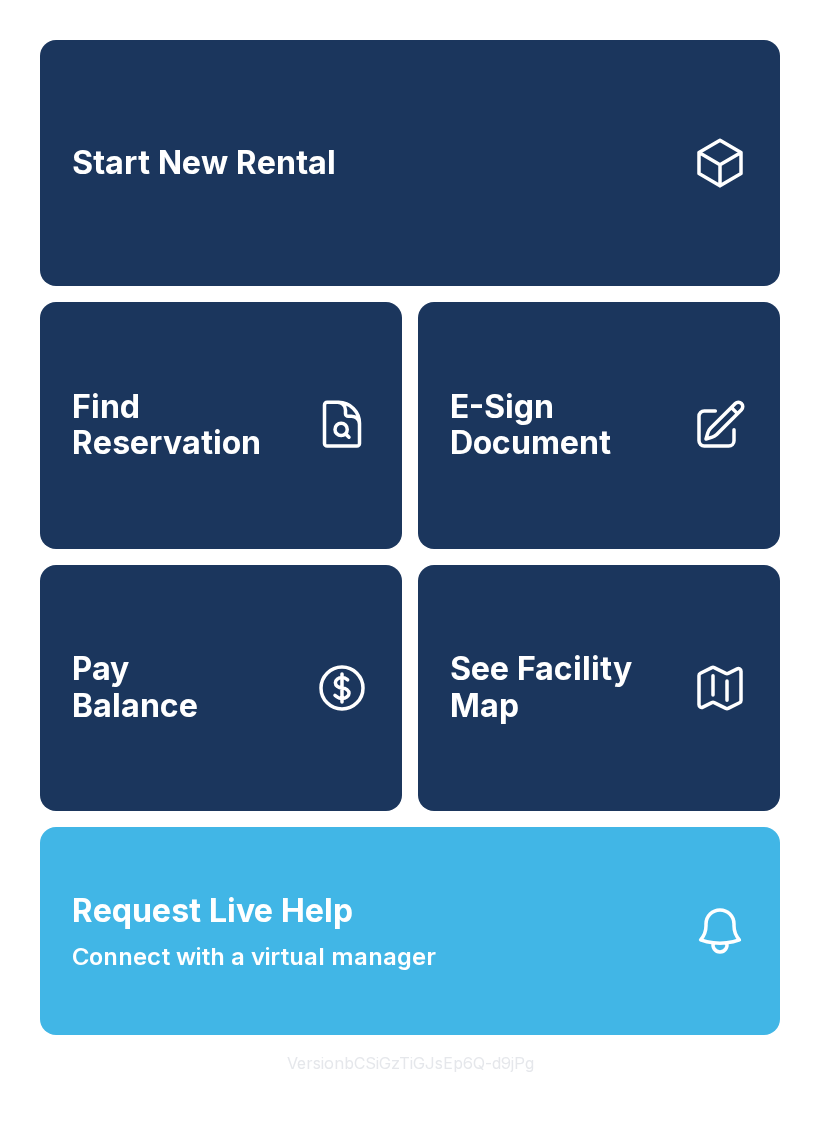 click on "Find Reservation" at bounding box center (185, 425) 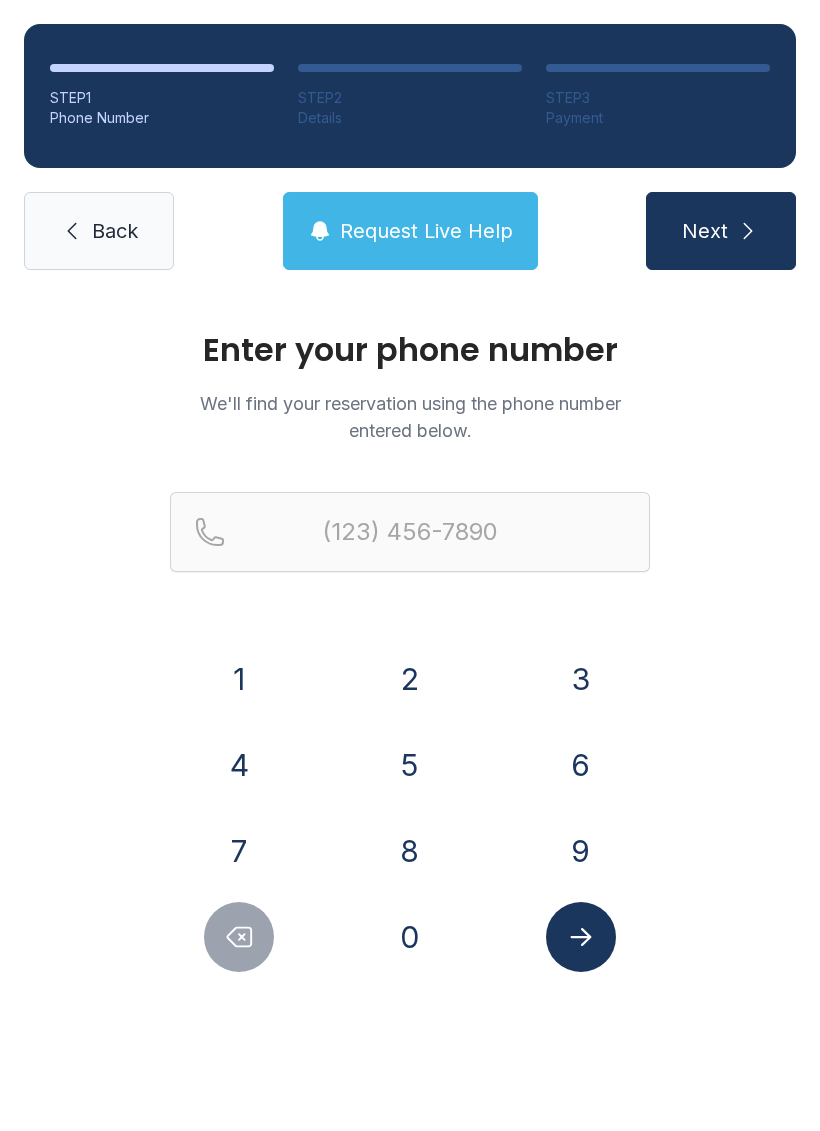 click on "7" at bounding box center [239, 679] 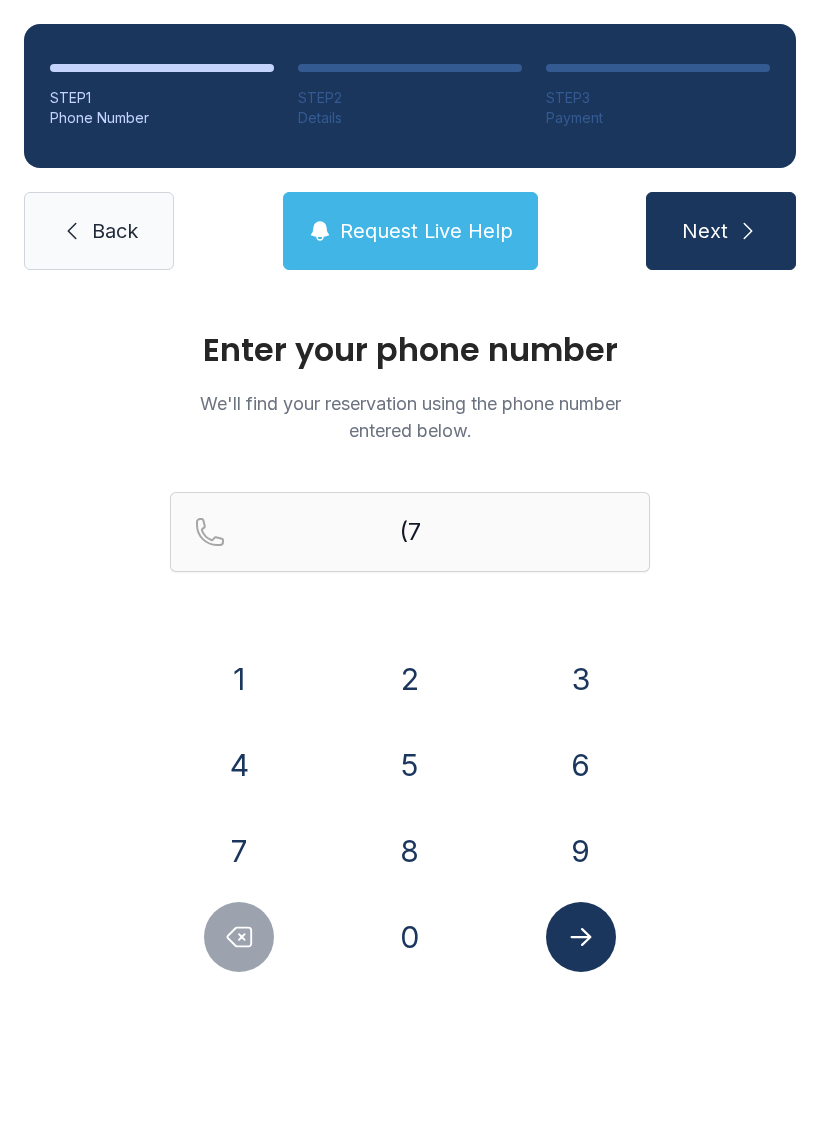 click on "7" at bounding box center (239, 679) 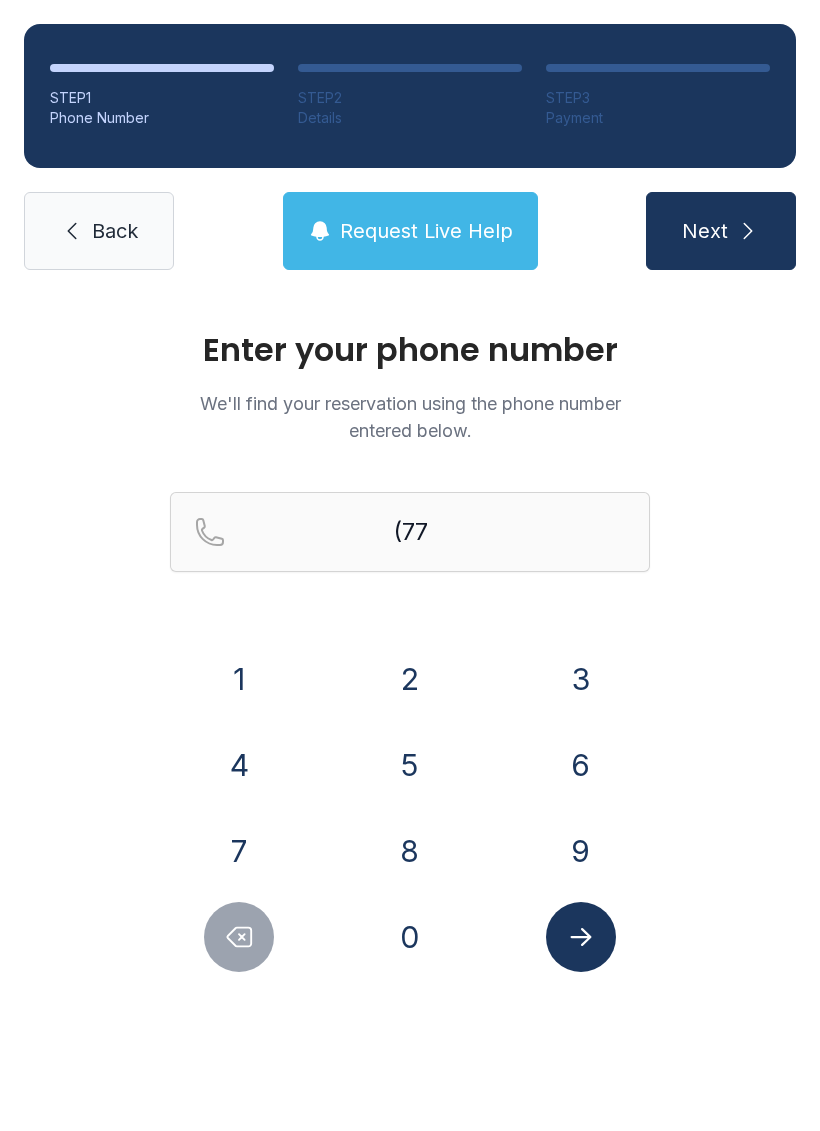 click on "0" at bounding box center (239, 679) 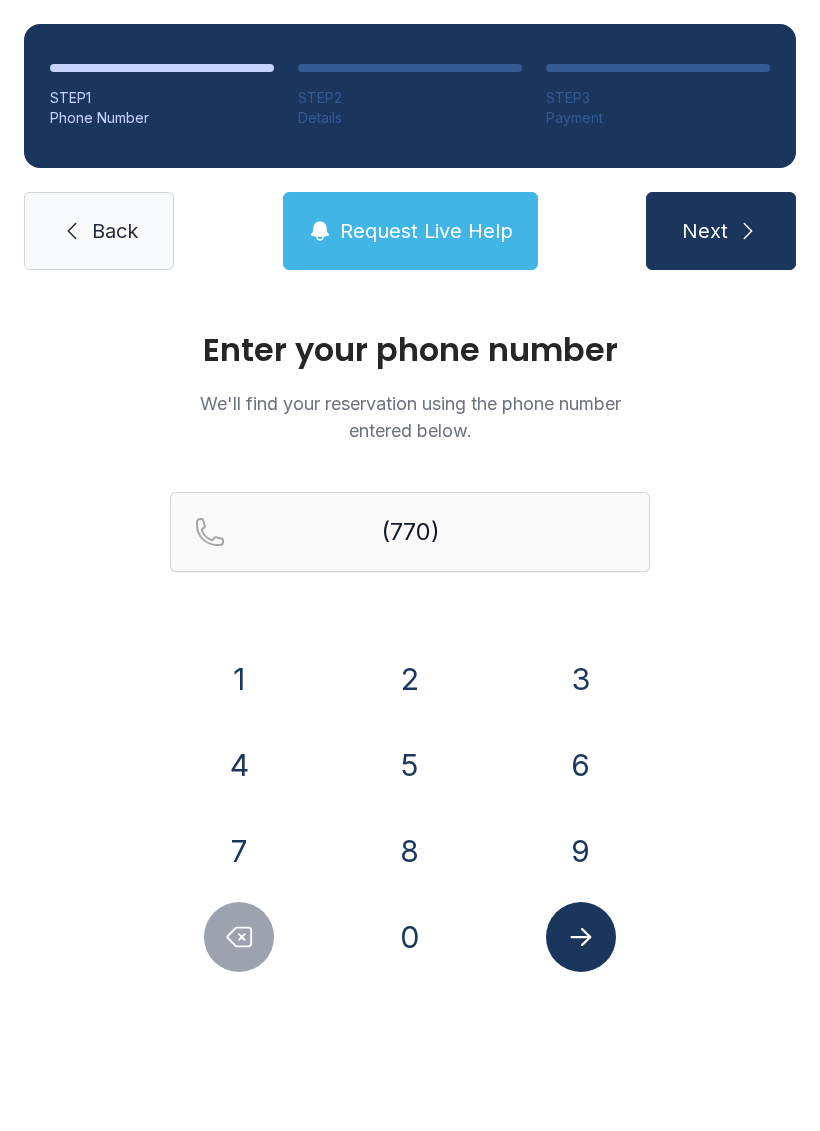click on "5" at bounding box center [239, 679] 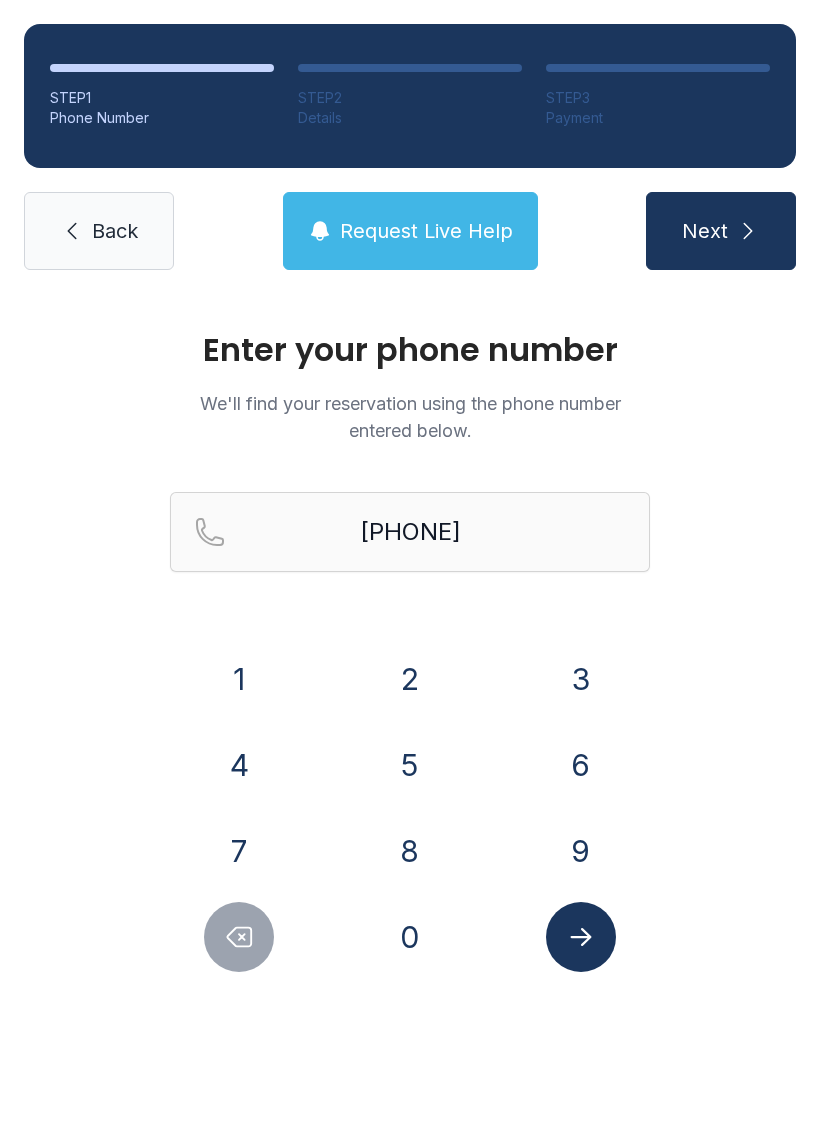 click on "0" at bounding box center [239, 679] 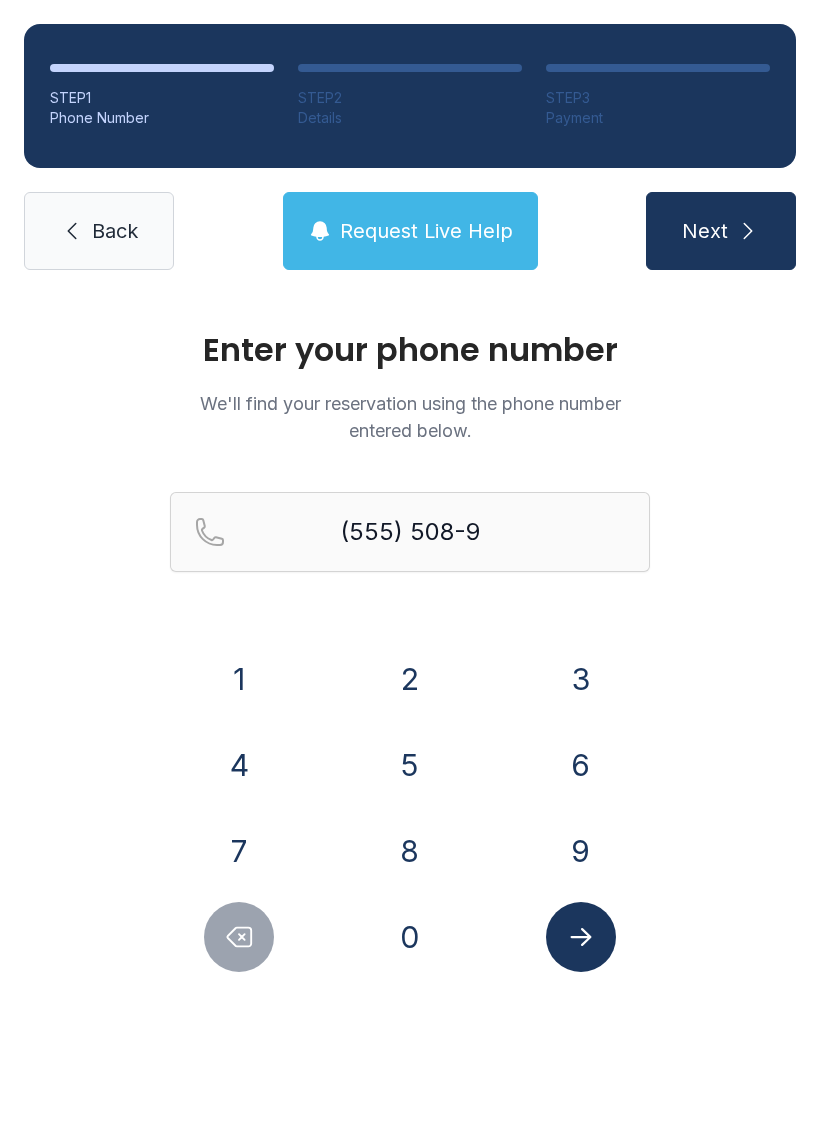 click on "0" at bounding box center [239, 679] 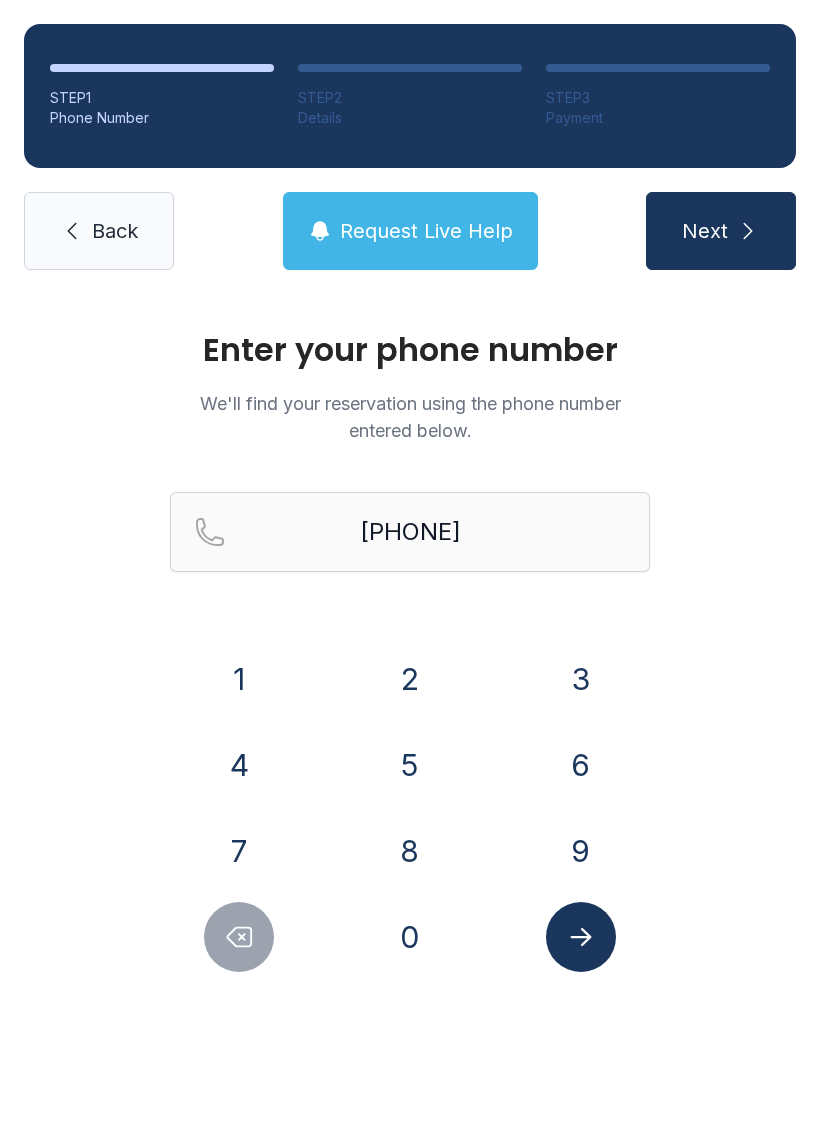 click on "8" at bounding box center [239, 679] 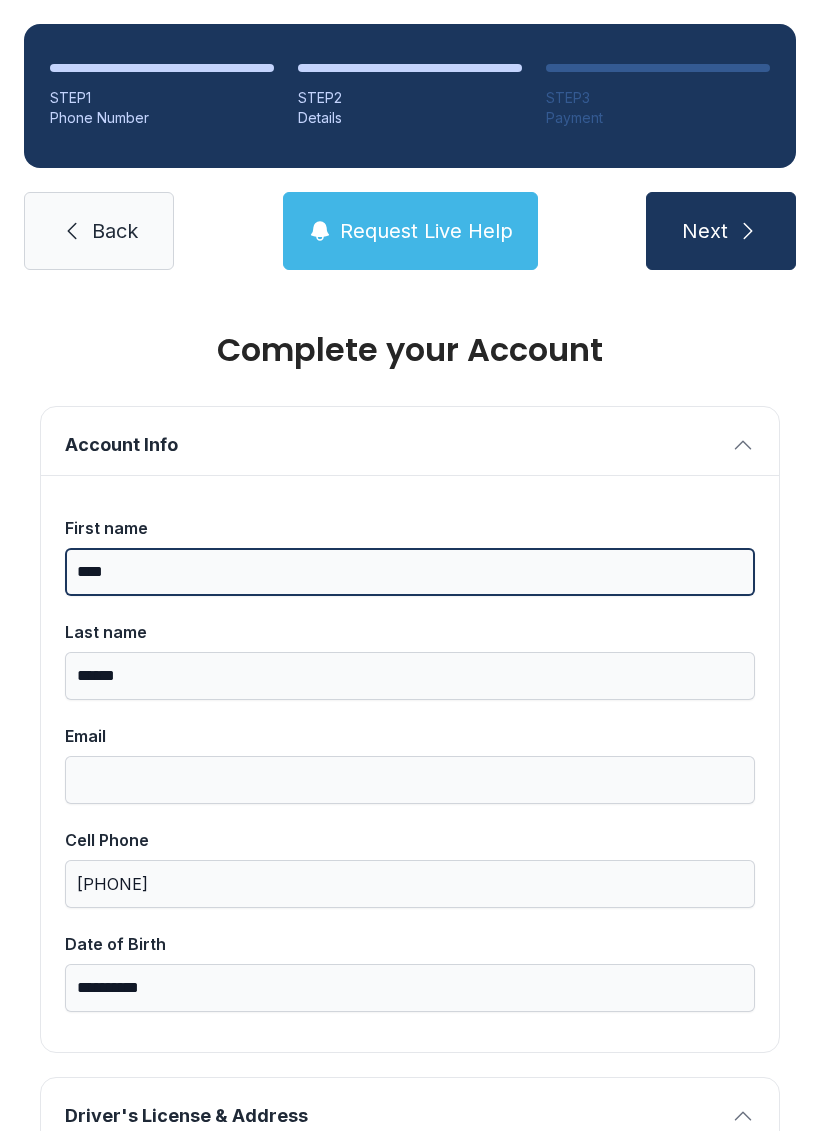 click on "****" at bounding box center [410, 572] 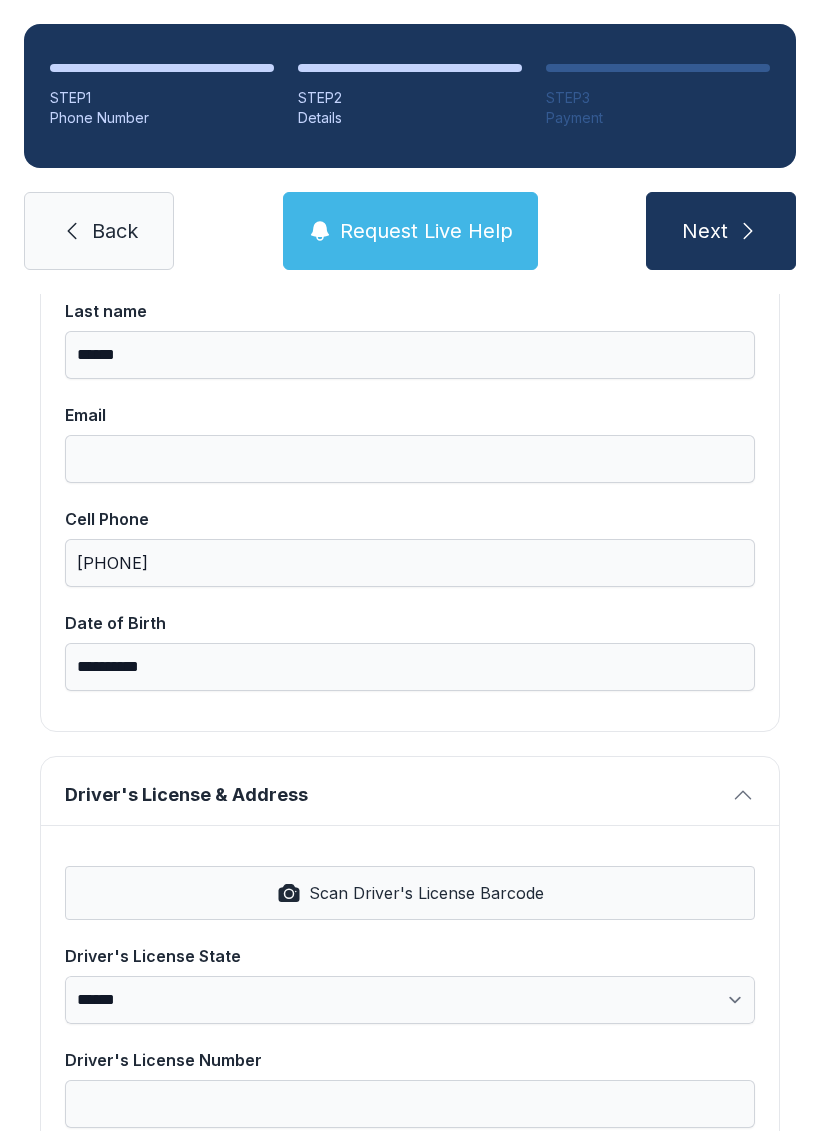 scroll, scrollTop: 352, scrollLeft: 0, axis: vertical 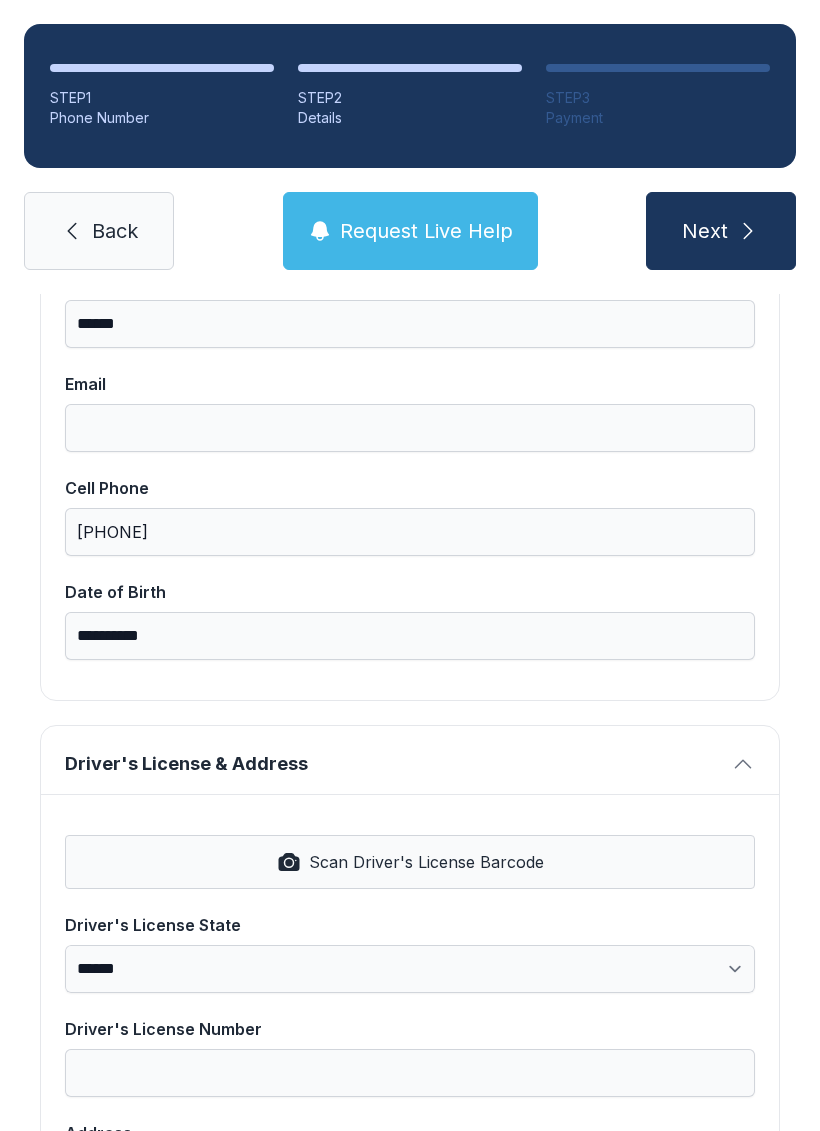 type on "***" 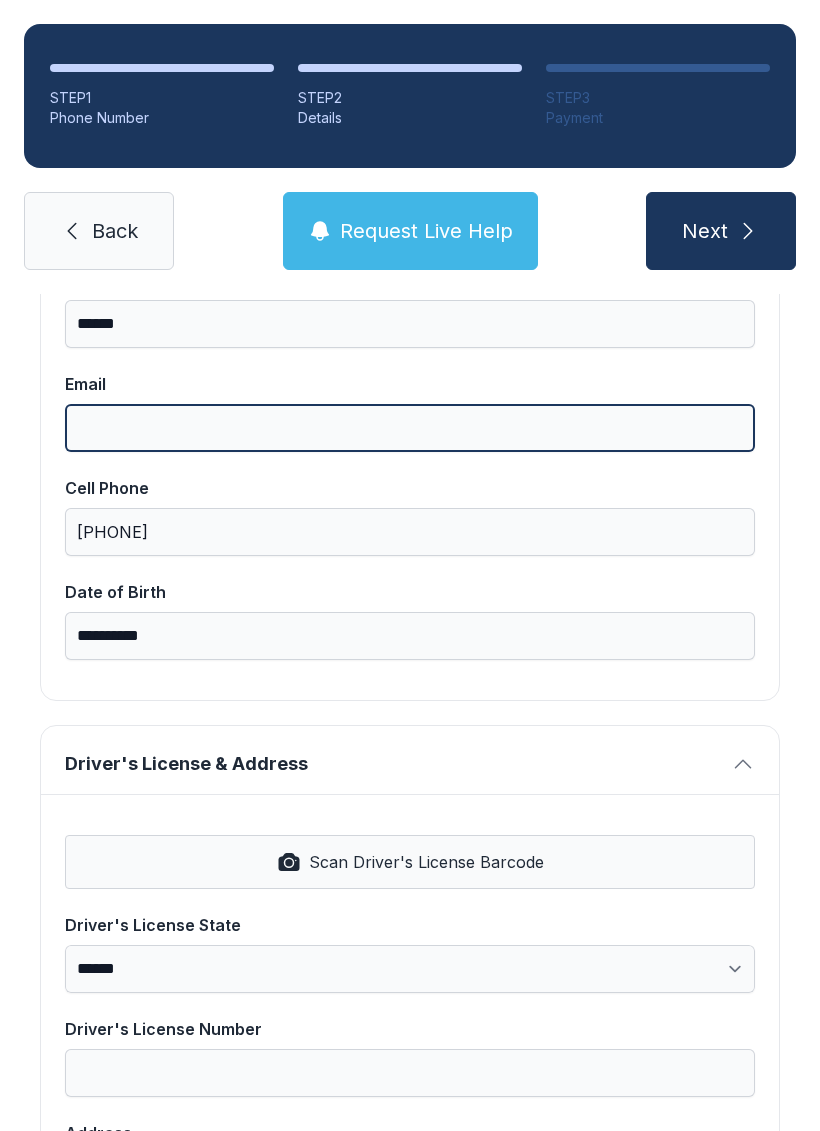 click on "Email" at bounding box center [410, 428] 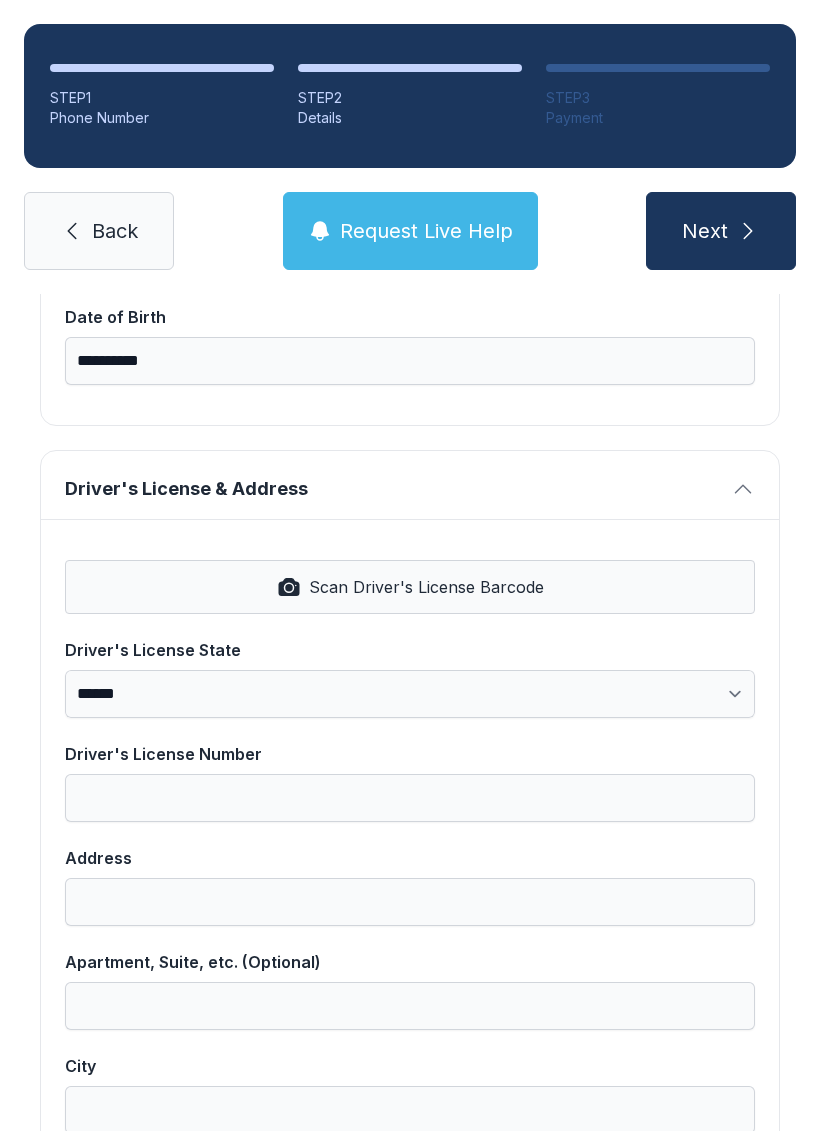 scroll, scrollTop: 628, scrollLeft: 0, axis: vertical 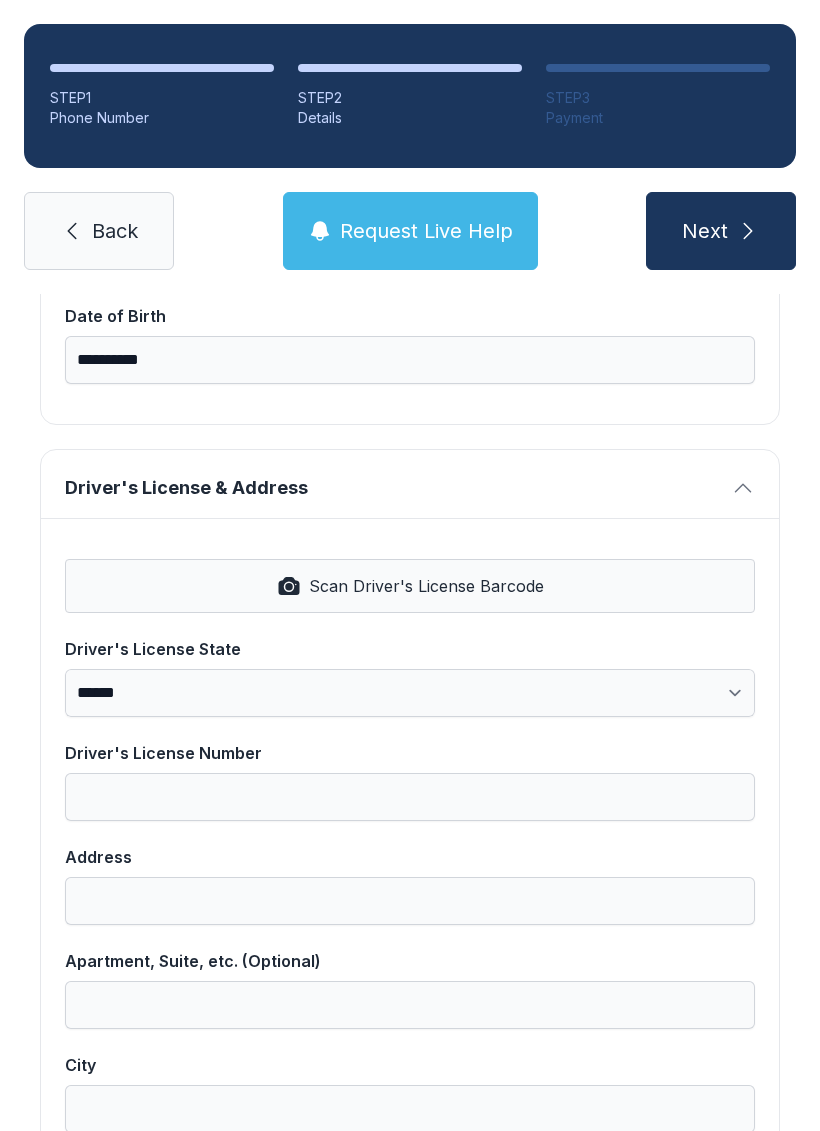 type on "**********" 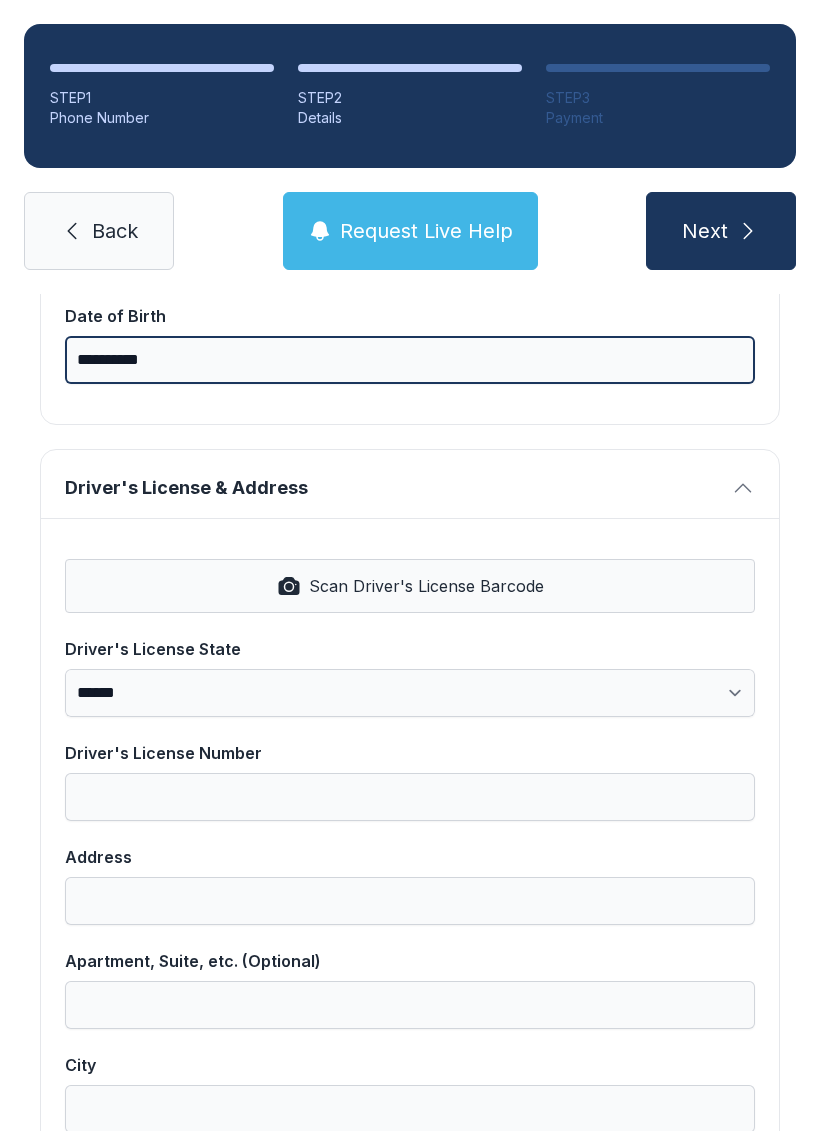 click on "**********" at bounding box center (410, 360) 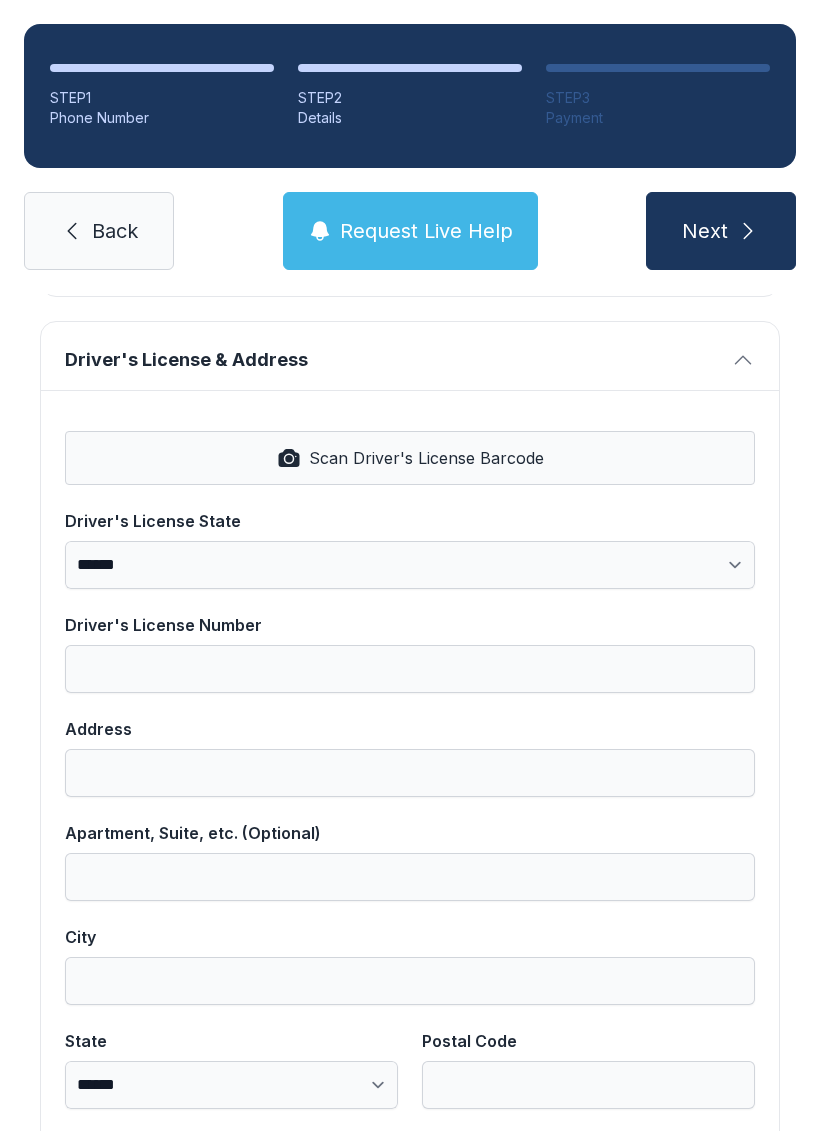 scroll, scrollTop: 758, scrollLeft: 0, axis: vertical 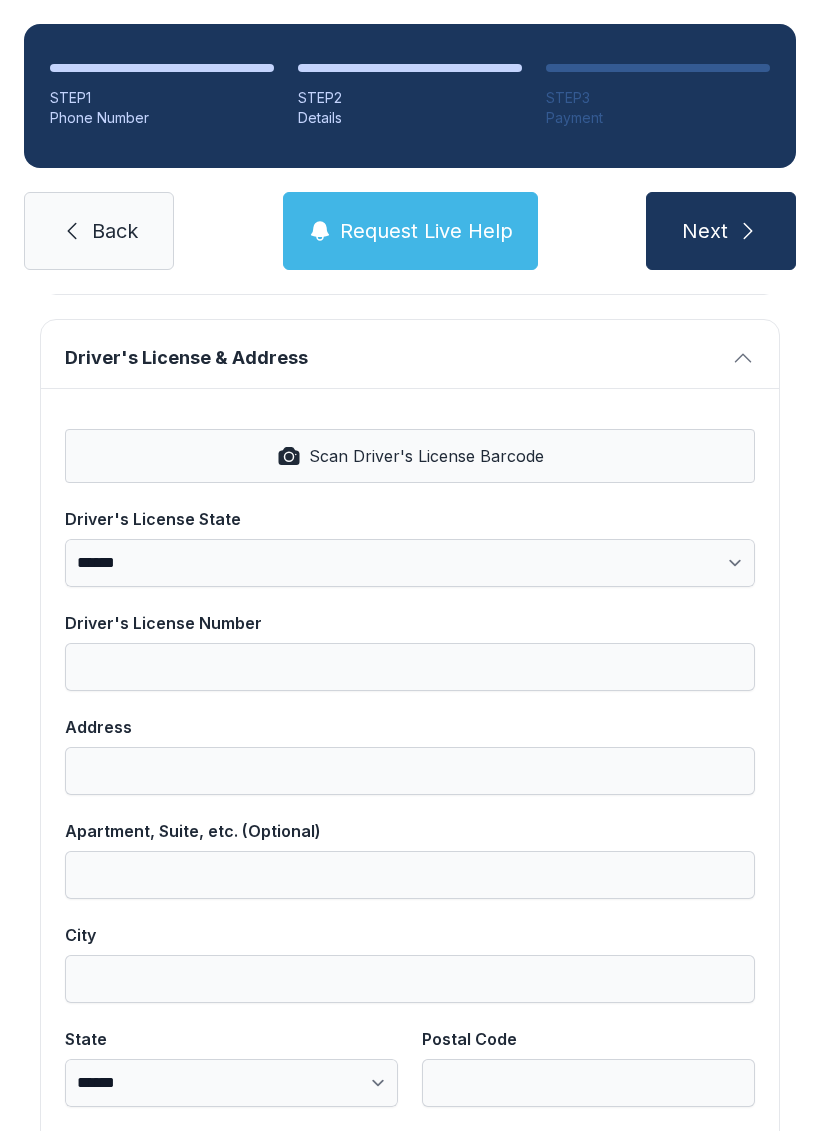 type on "**********" 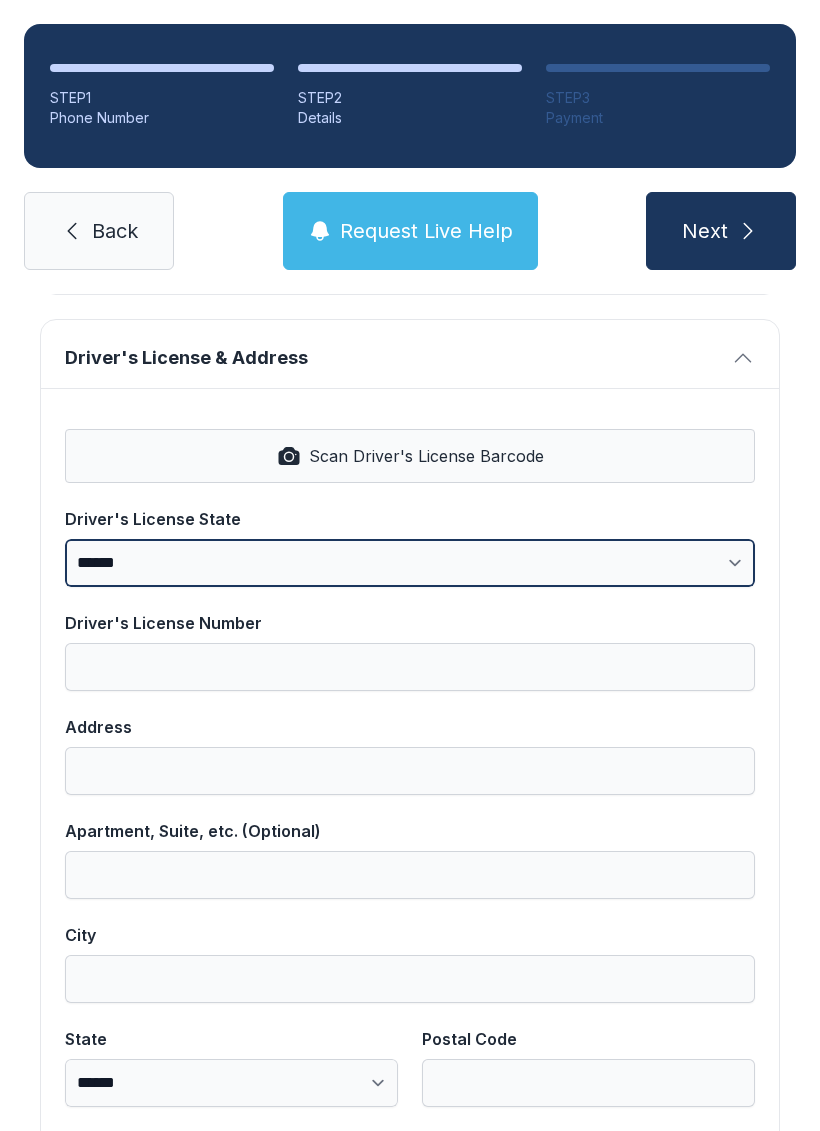 click on "**********" at bounding box center (410, 563) 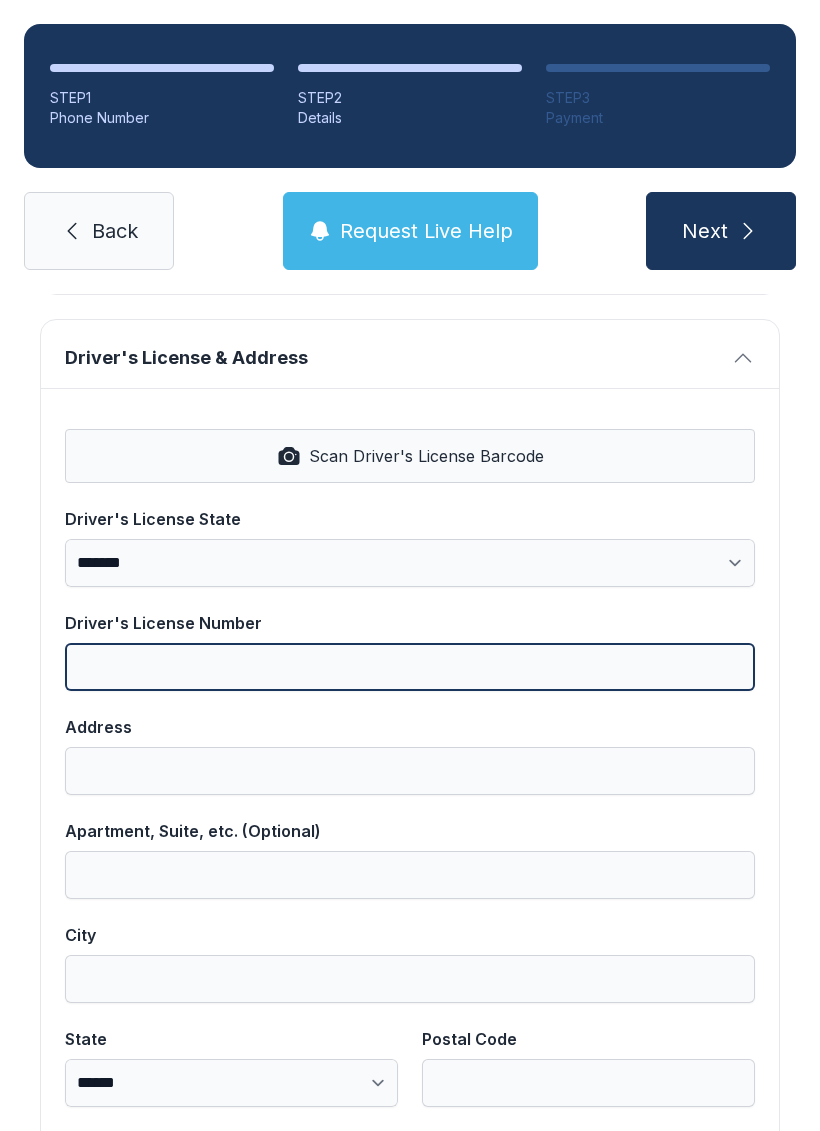 click on "Driver's License Number" at bounding box center [410, 667] 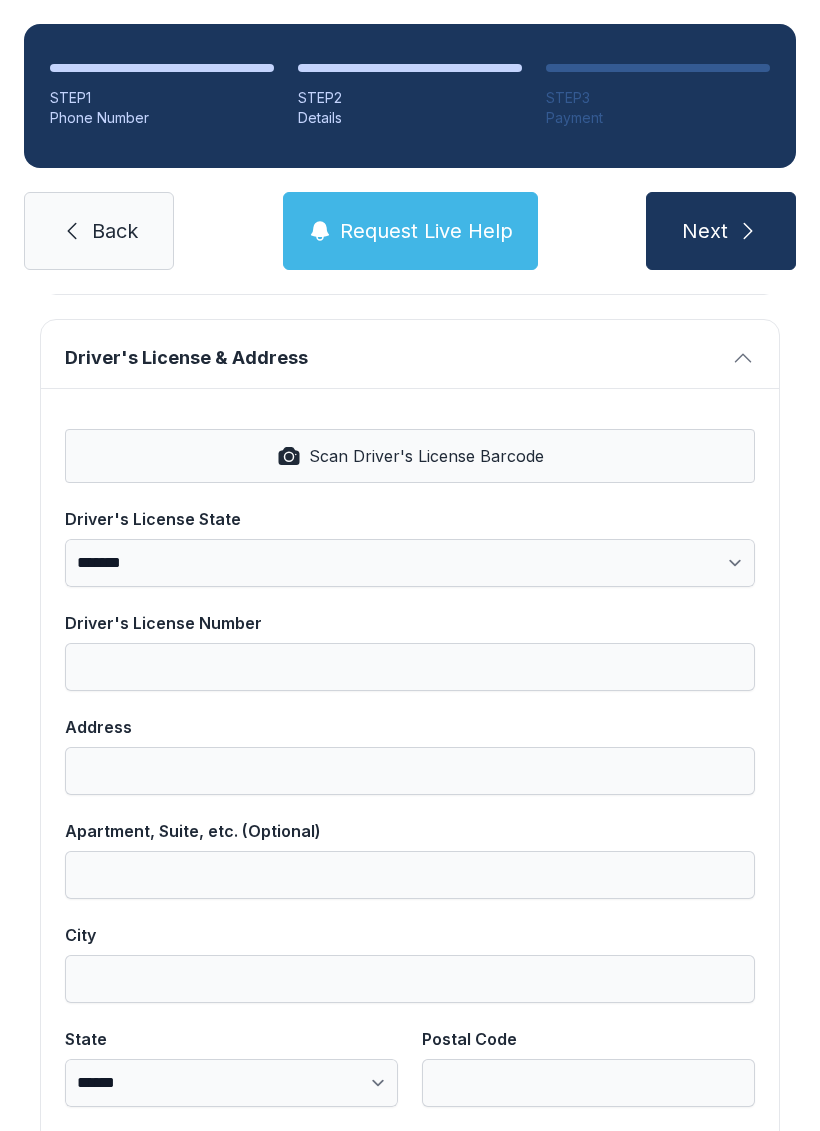 click on "Scan Driver's License Barcode" at bounding box center (410, 456) 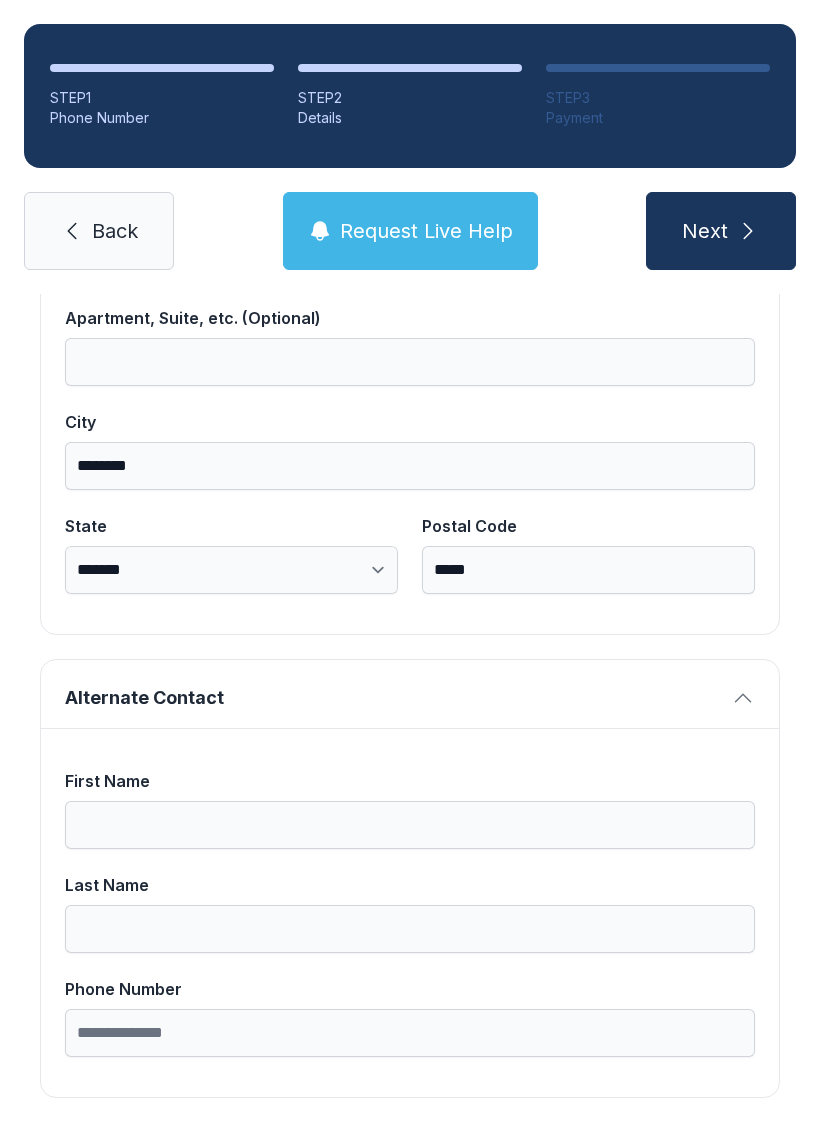 scroll, scrollTop: 1269, scrollLeft: 0, axis: vertical 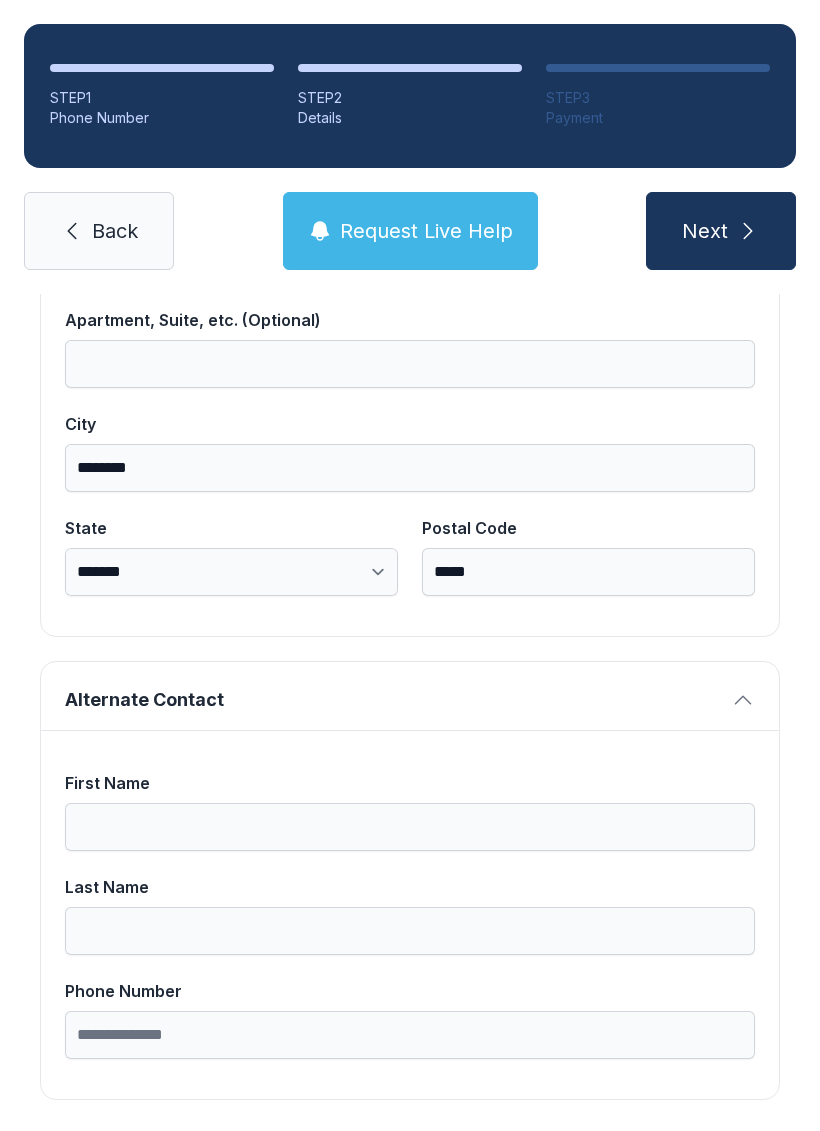 click on "First Name" at bounding box center (410, 827) 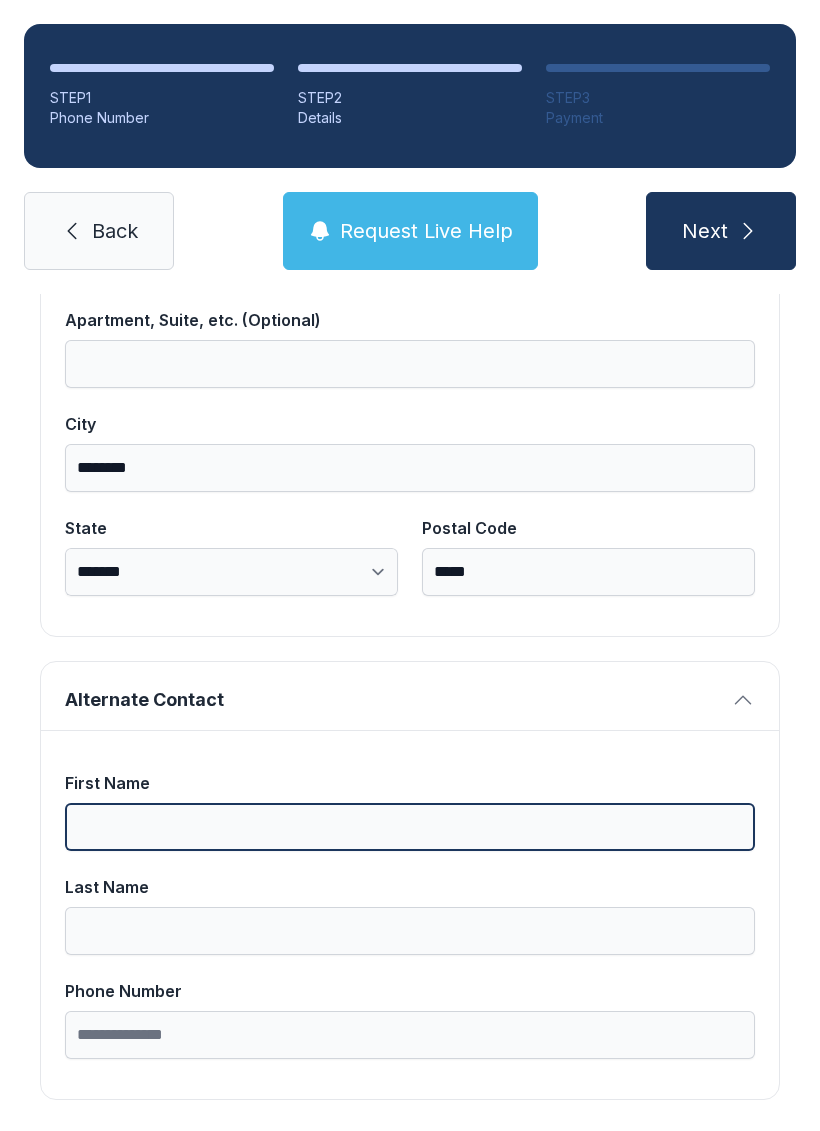 scroll, scrollTop: 49, scrollLeft: 0, axis: vertical 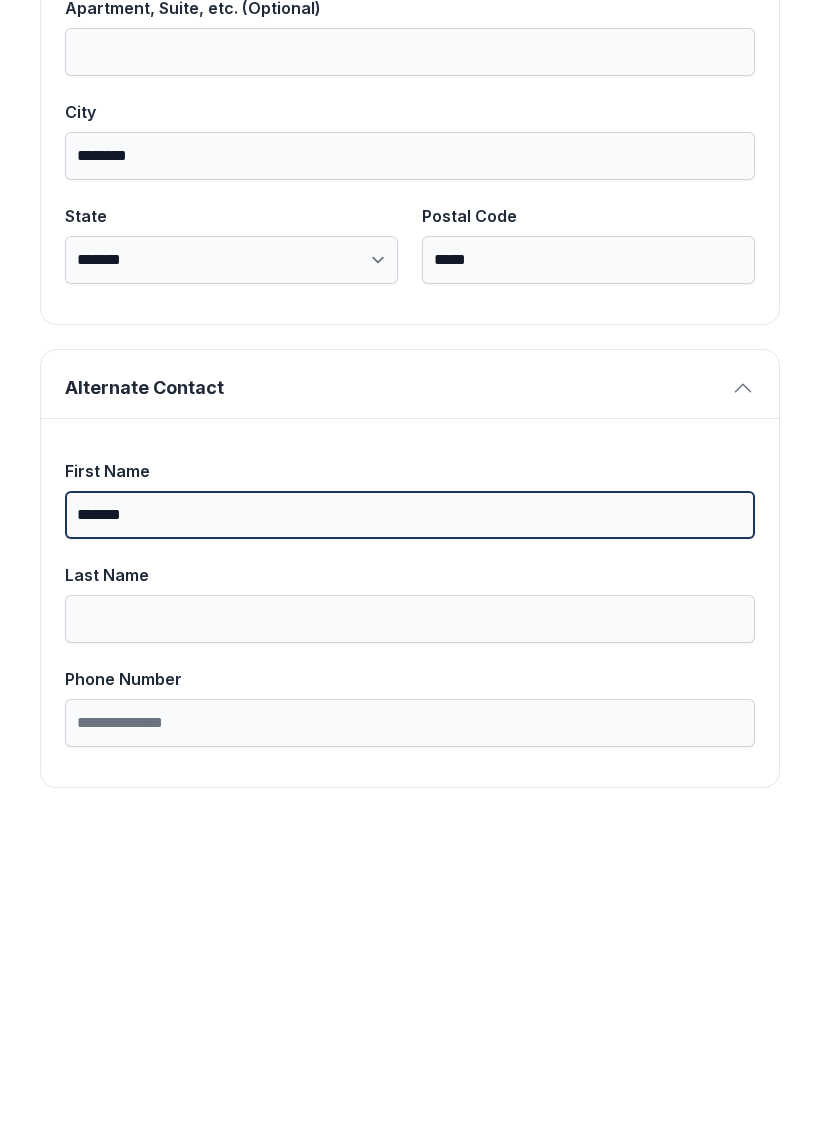 type on "*******" 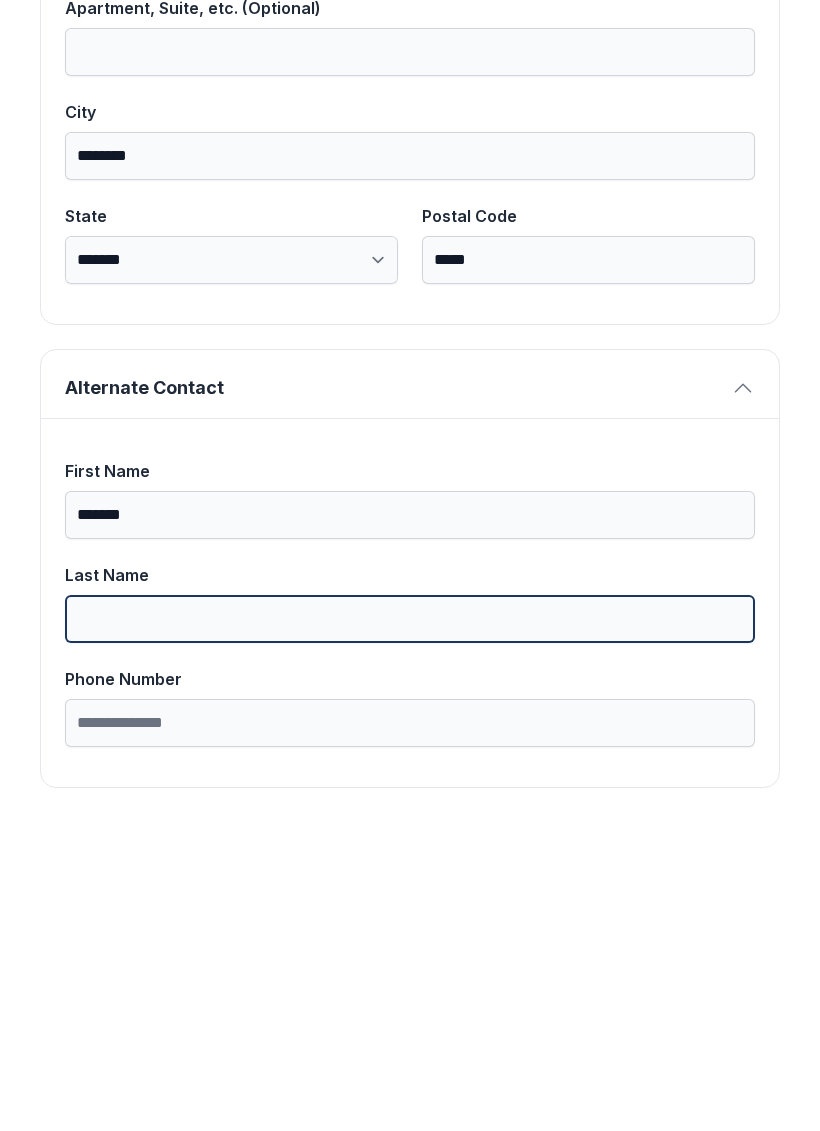 click on "Last Name" at bounding box center (410, 931) 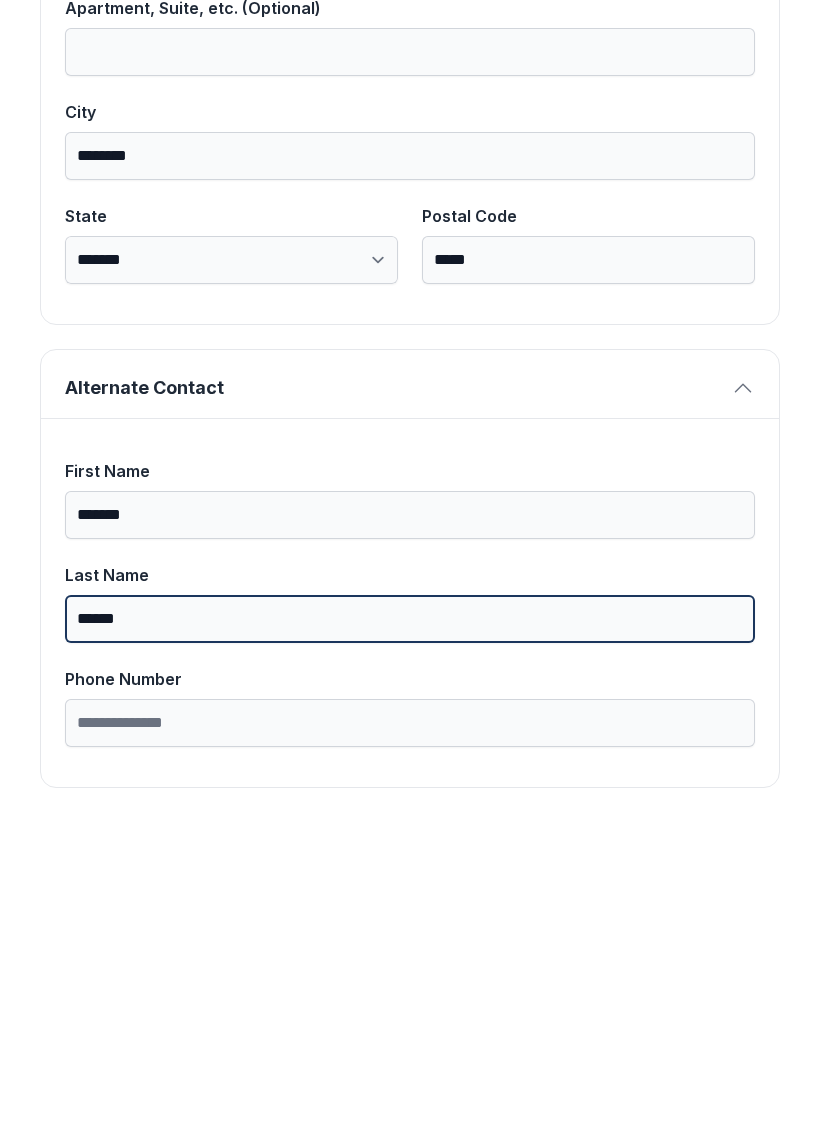 type on "******" 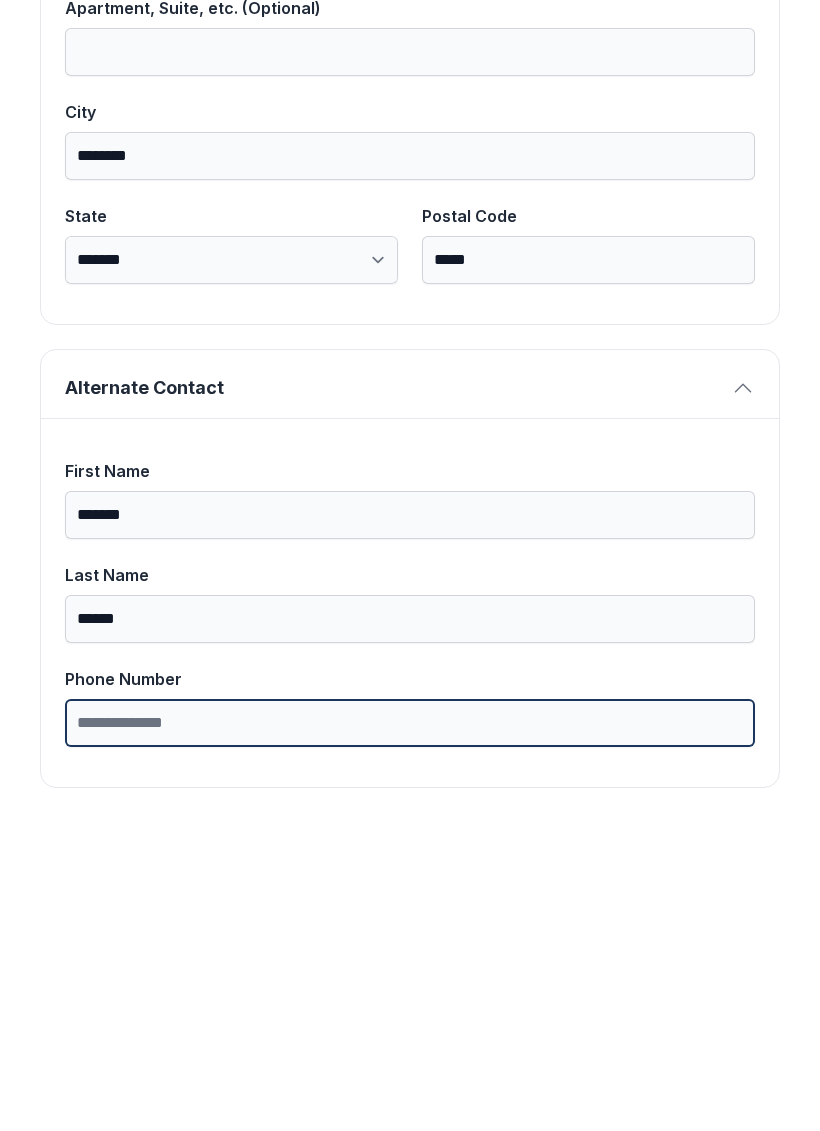 click on "Phone Number" at bounding box center (410, 1035) 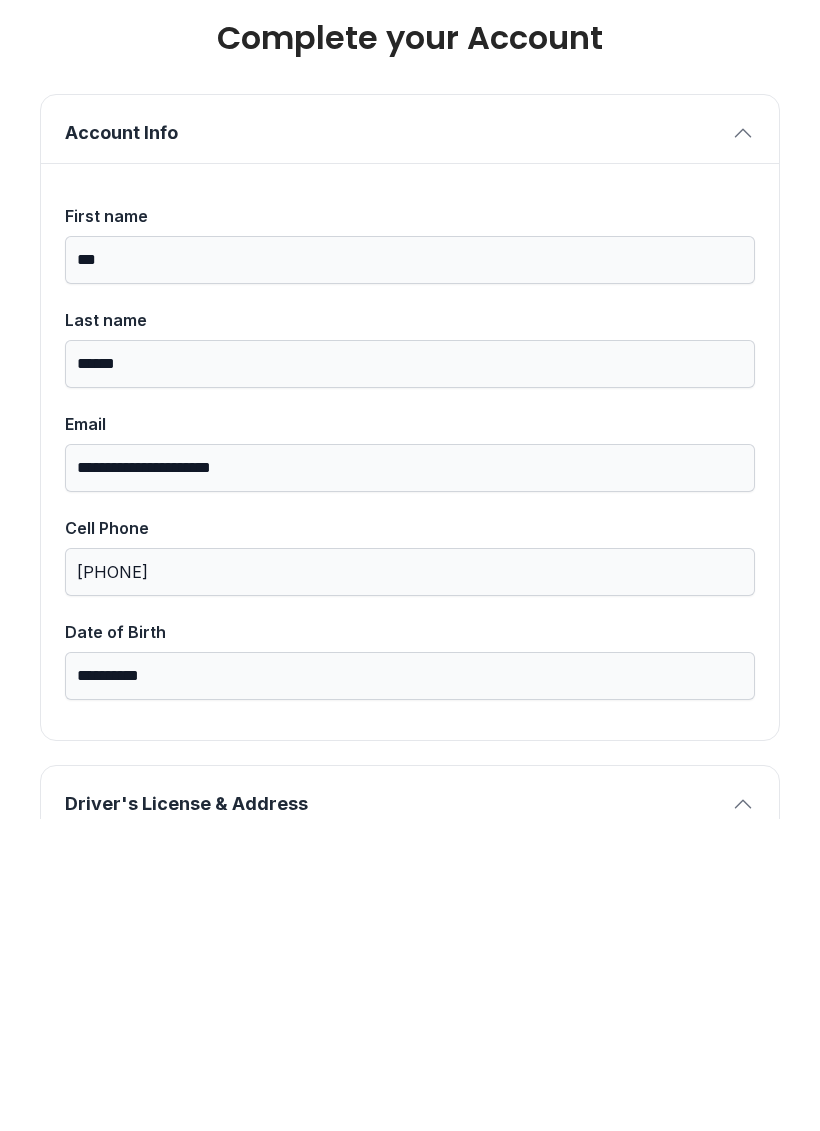 scroll, scrollTop: 0, scrollLeft: 0, axis: both 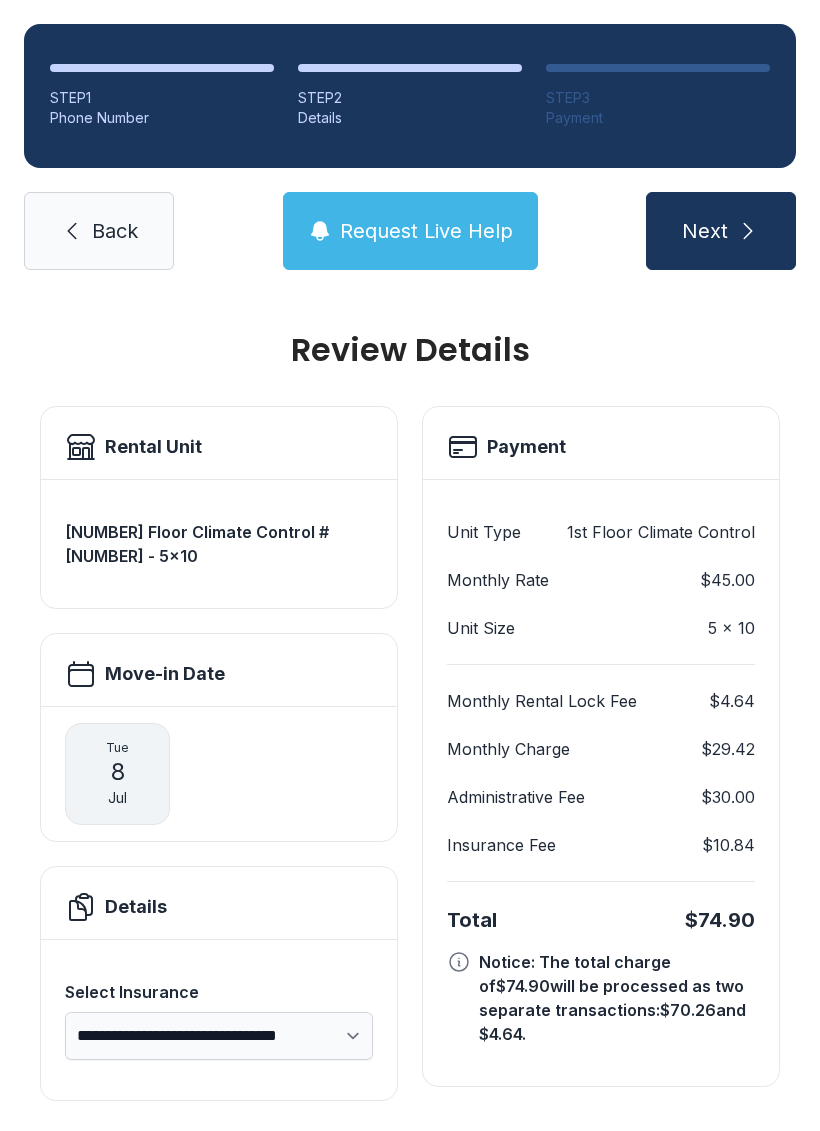 click on "Back" at bounding box center [115, 231] 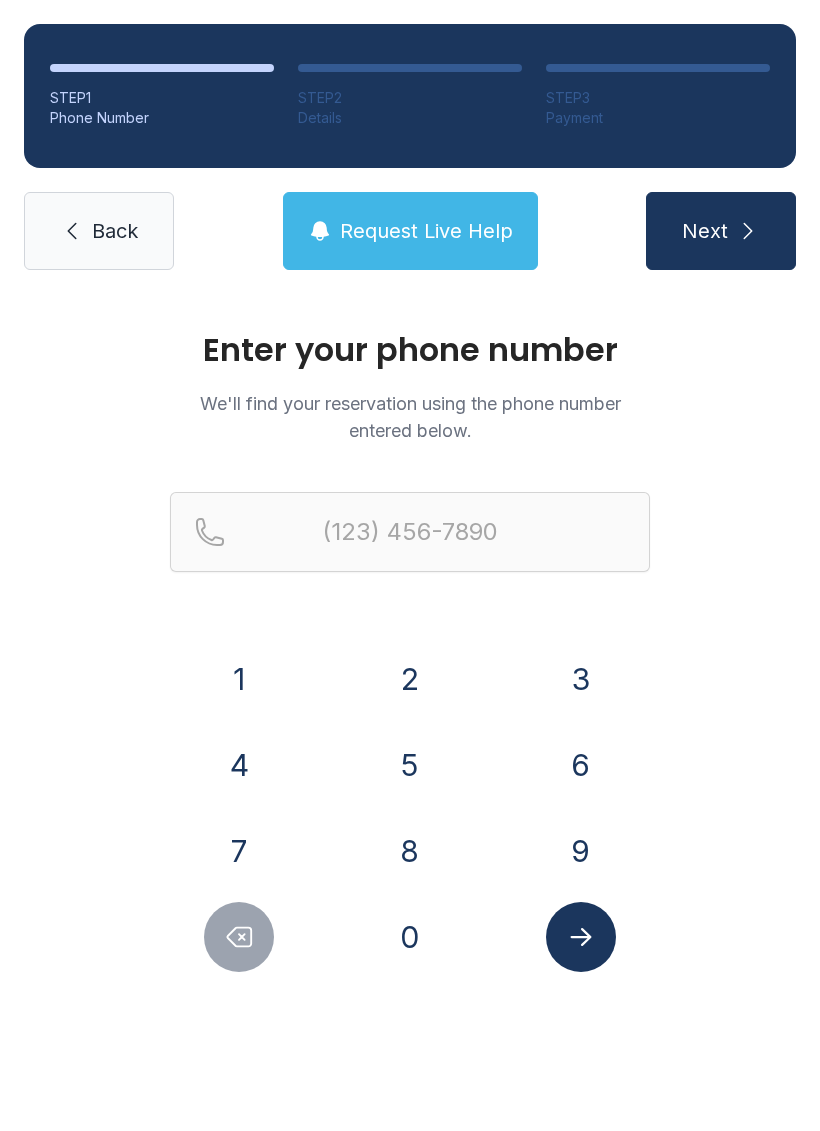 scroll, scrollTop: 0, scrollLeft: 0, axis: both 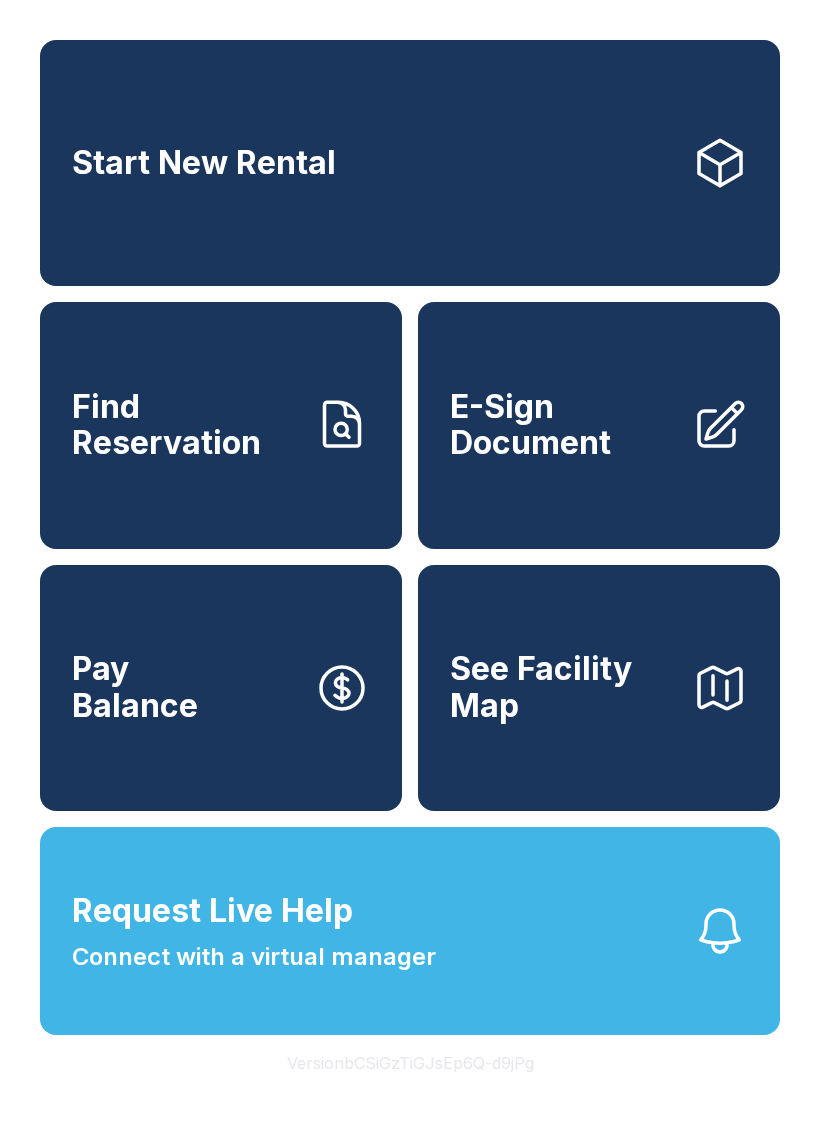 click on "E-Sign Document" at bounding box center [563, 425] 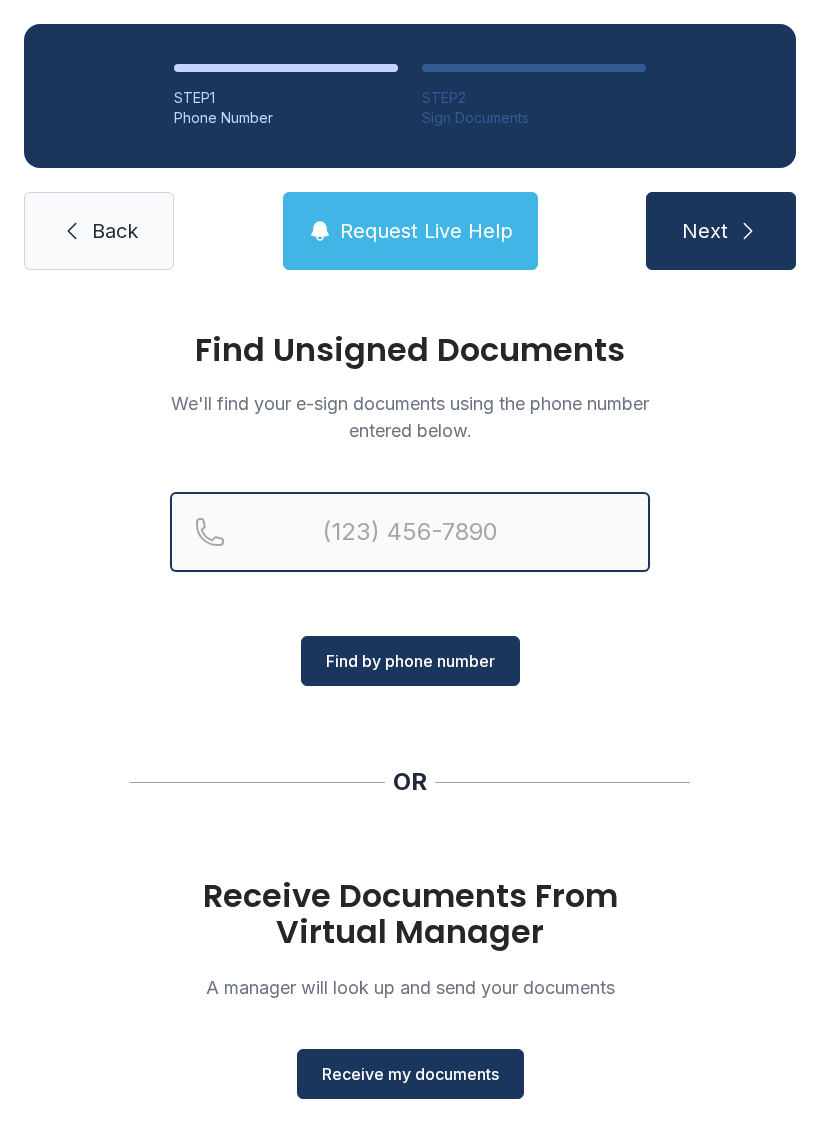 click at bounding box center (410, 532) 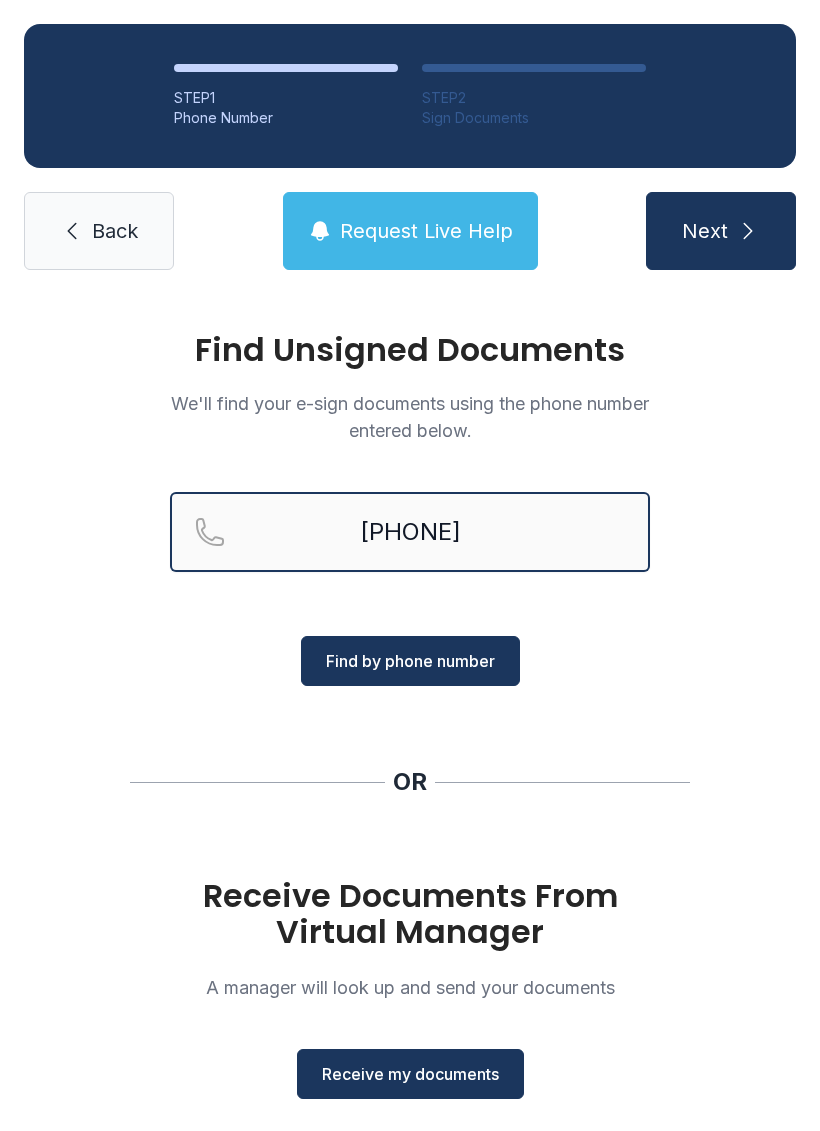 type on "[PHONE]" 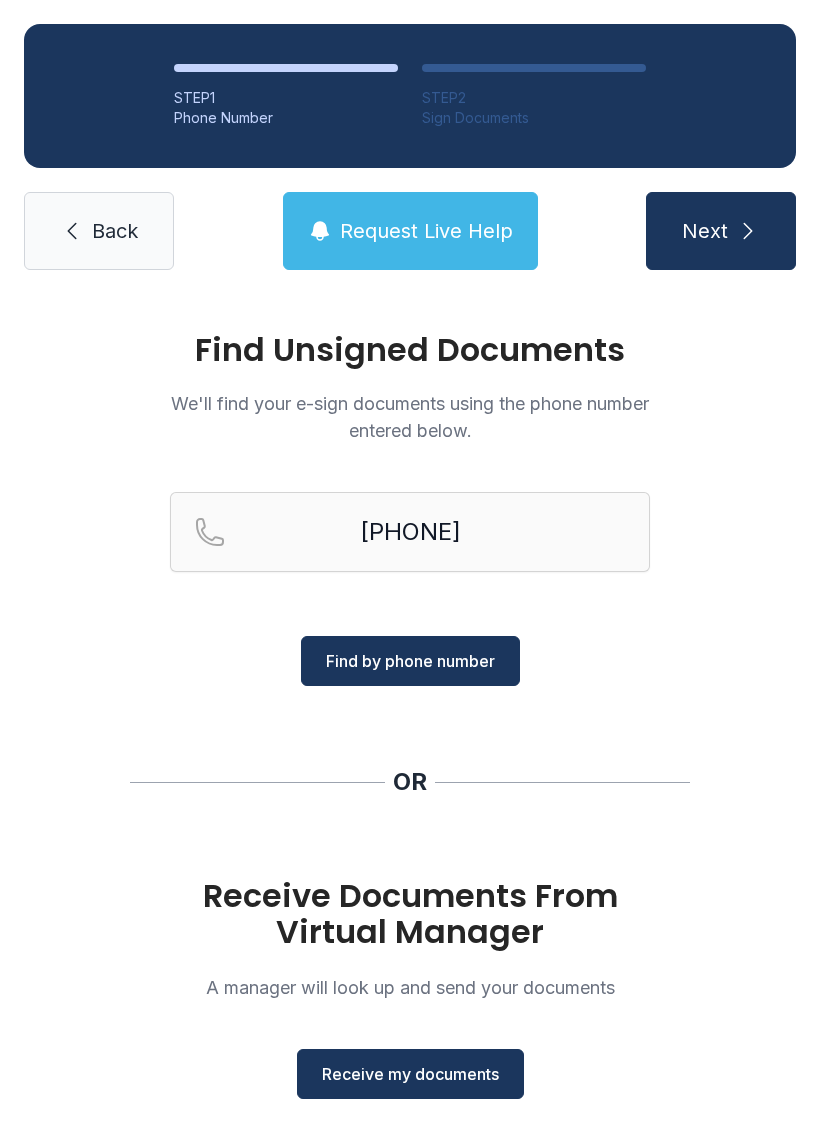 click on "Find by phone number" at bounding box center (410, 661) 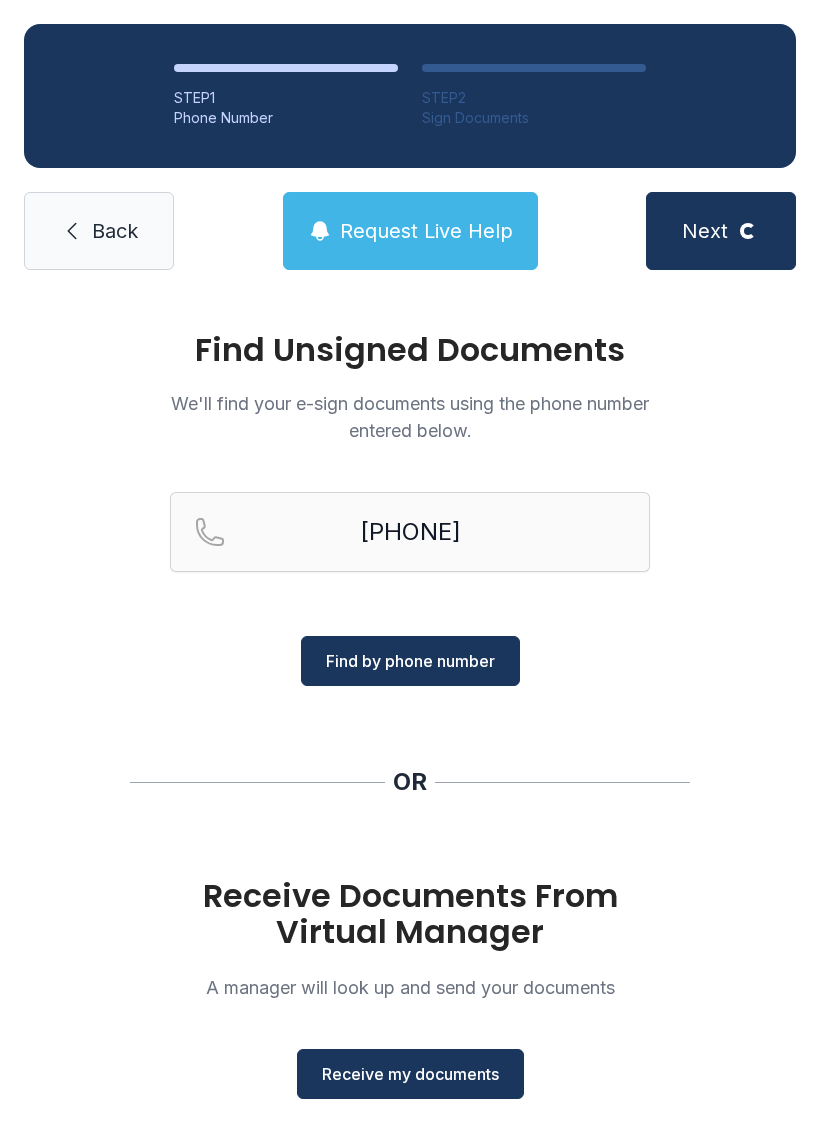 click on "Find by phone number" at bounding box center [410, 661] 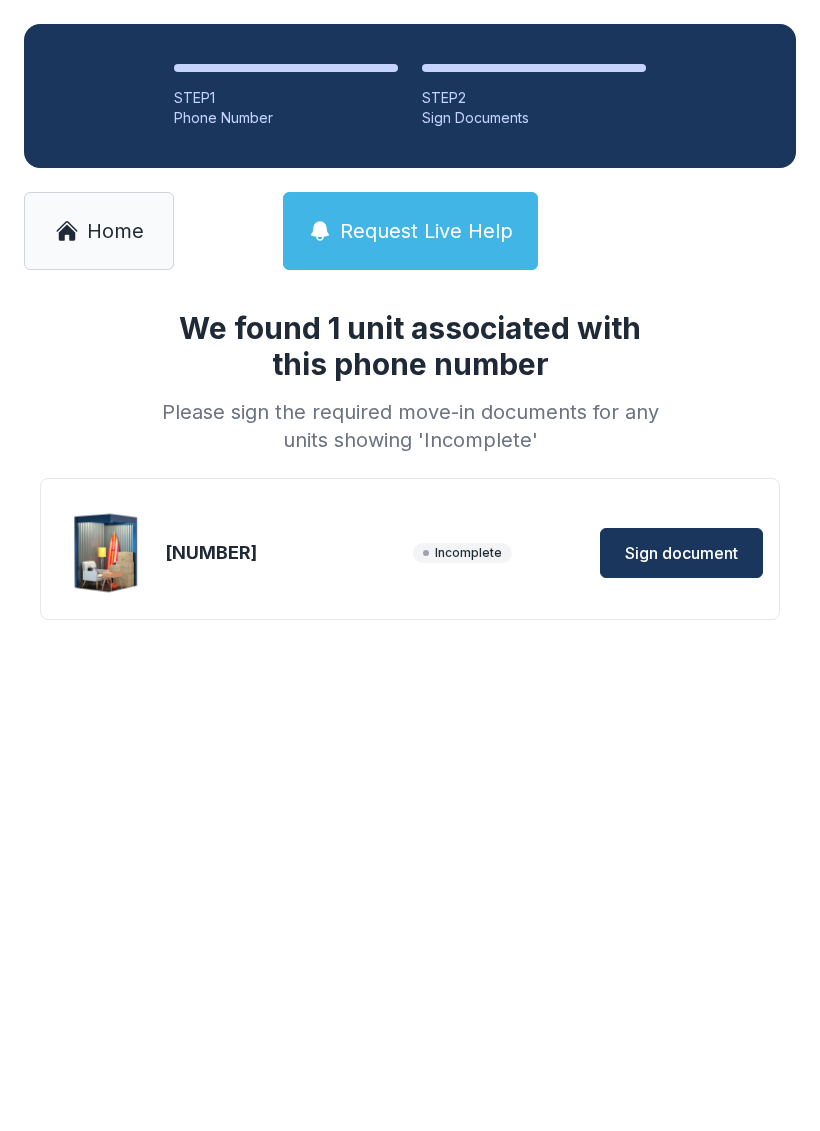 click on "Sign document" at bounding box center (681, 553) 